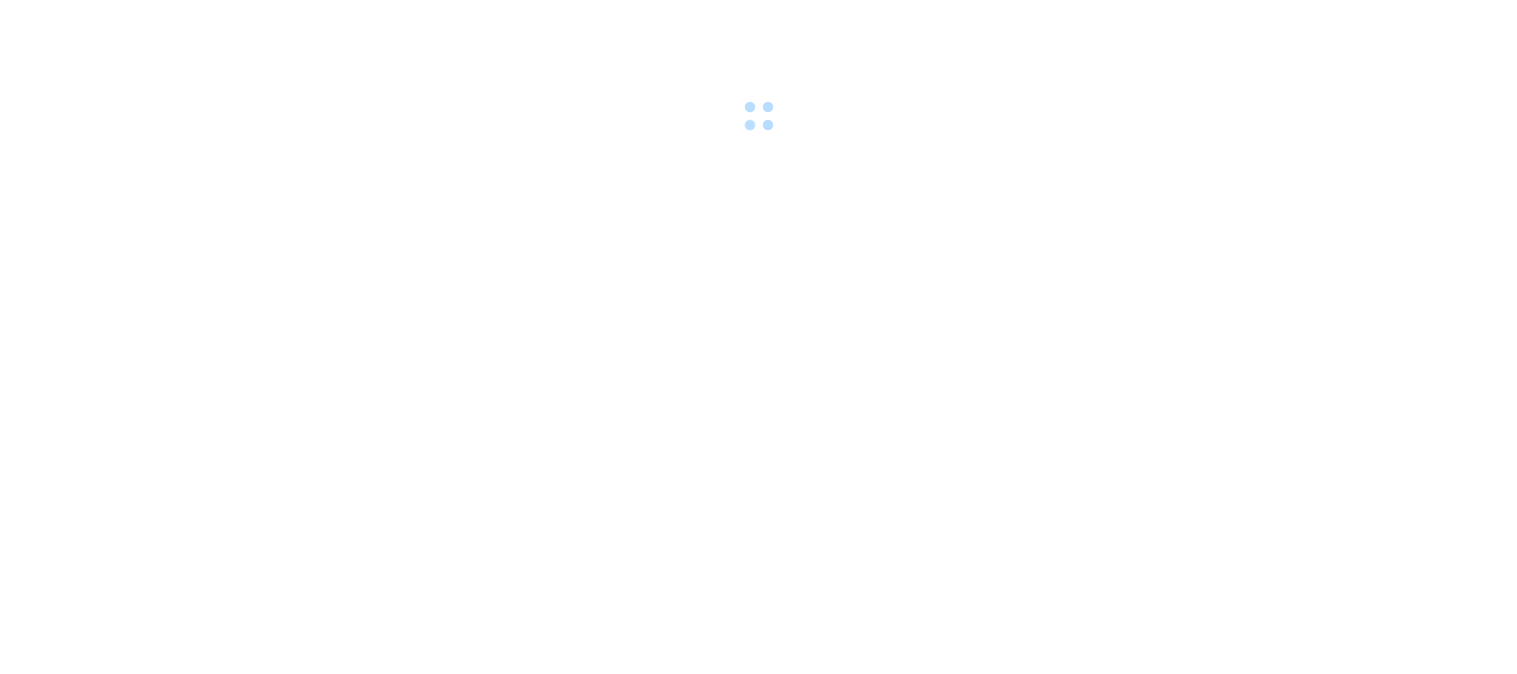 scroll, scrollTop: 0, scrollLeft: 0, axis: both 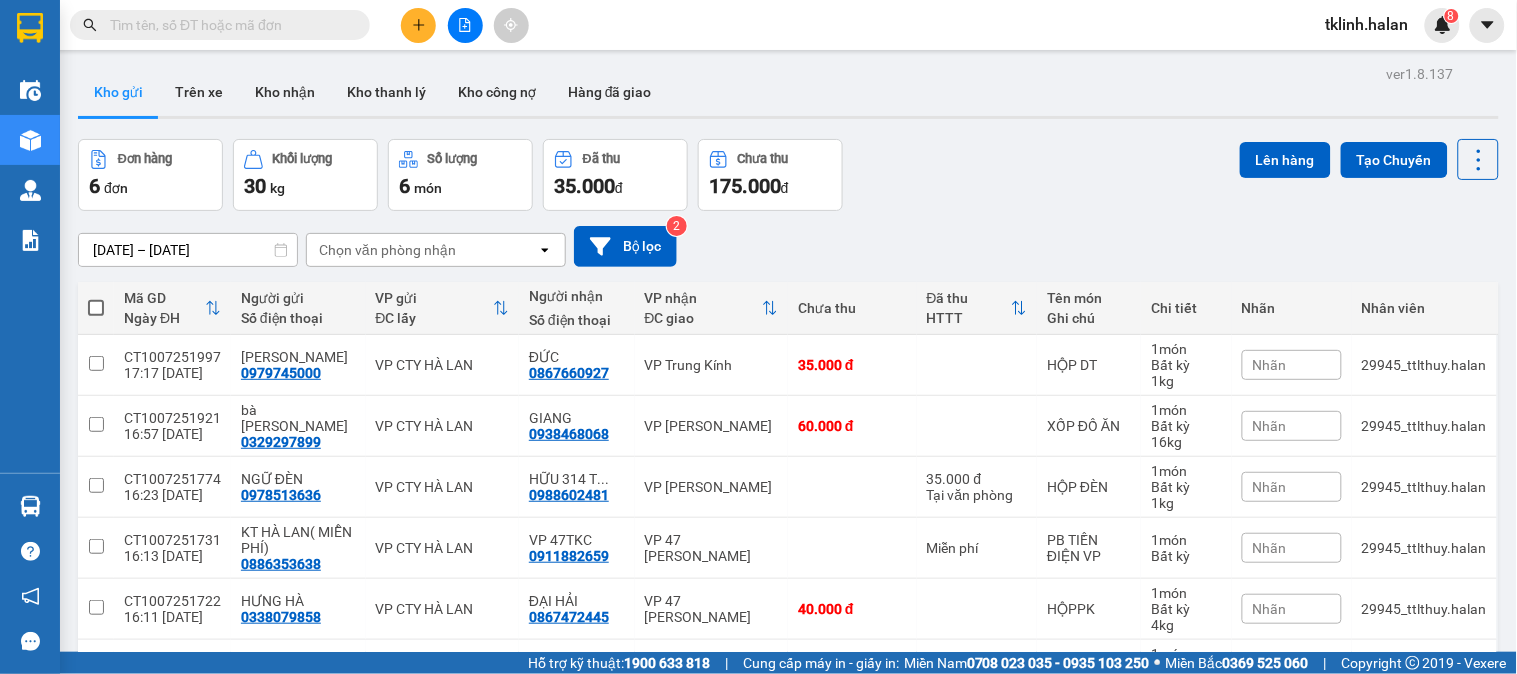 click on "Kho gửi Trên xe Kho nhận Kho thanh lý Kho công nợ Hàng đã giao" at bounding box center (788, 94) 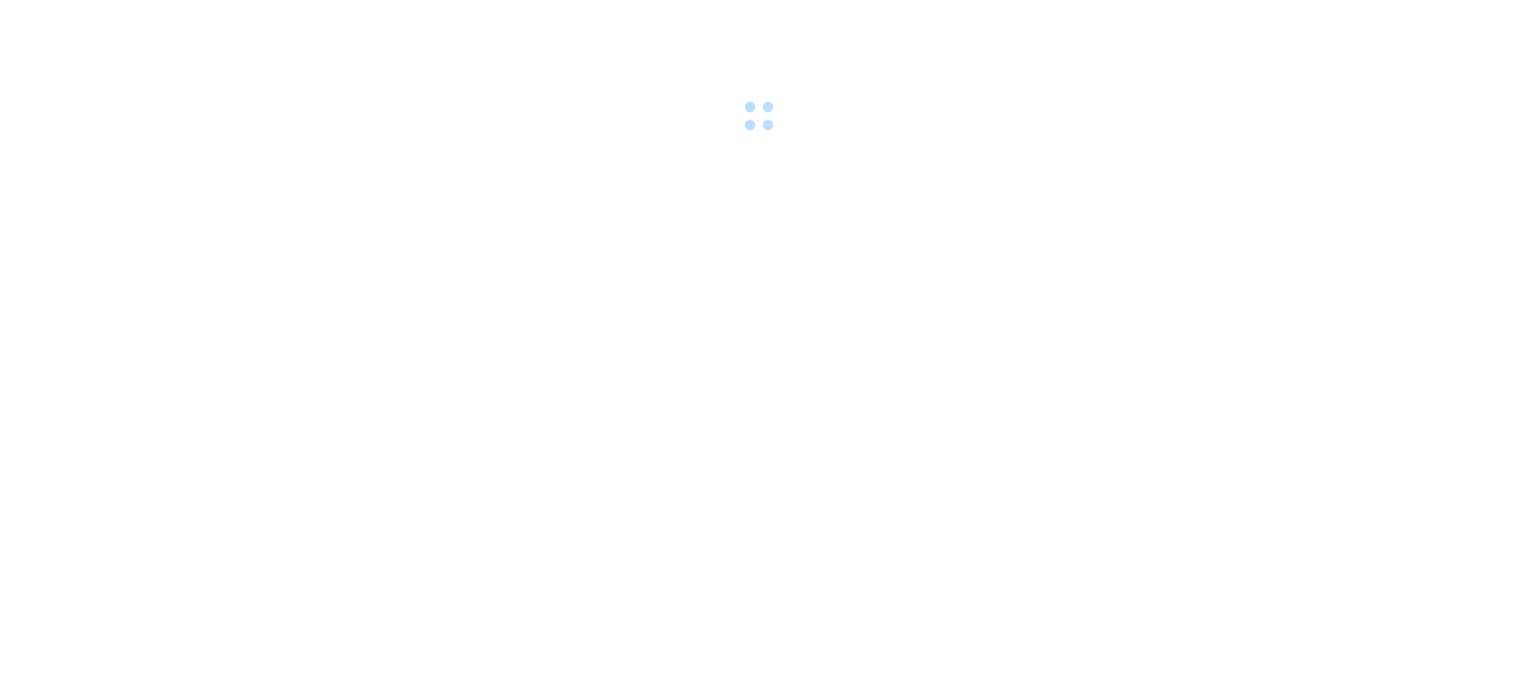 scroll, scrollTop: 0, scrollLeft: 0, axis: both 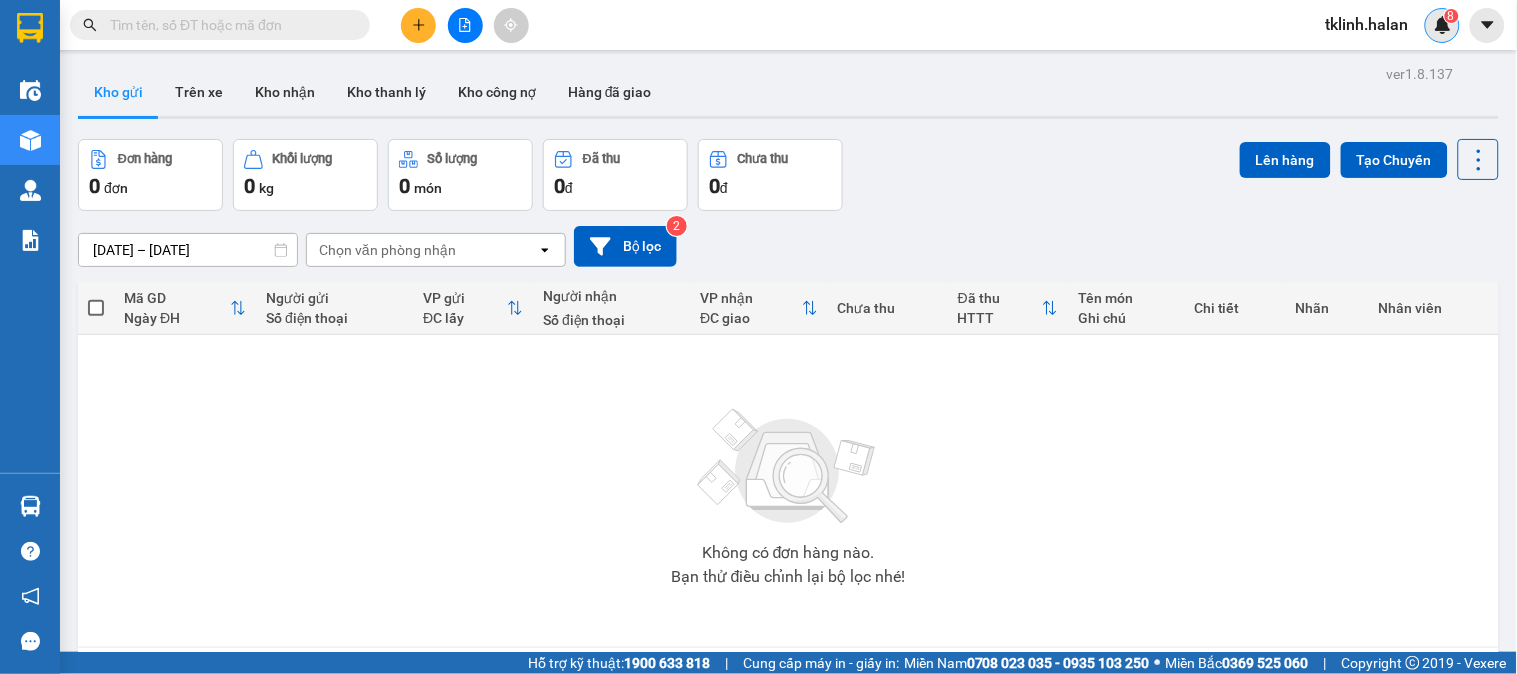click on "8" at bounding box center (1442, 25) 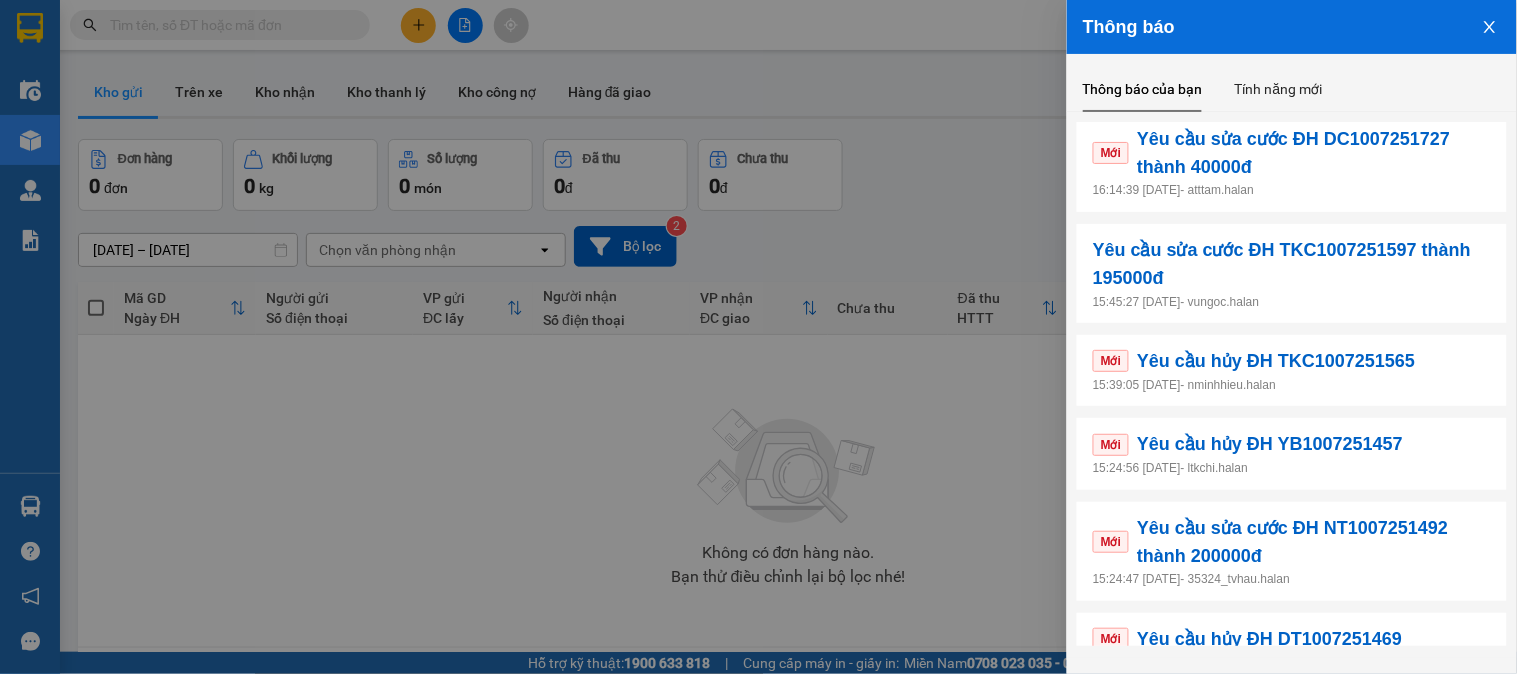 scroll, scrollTop: 475, scrollLeft: 0, axis: vertical 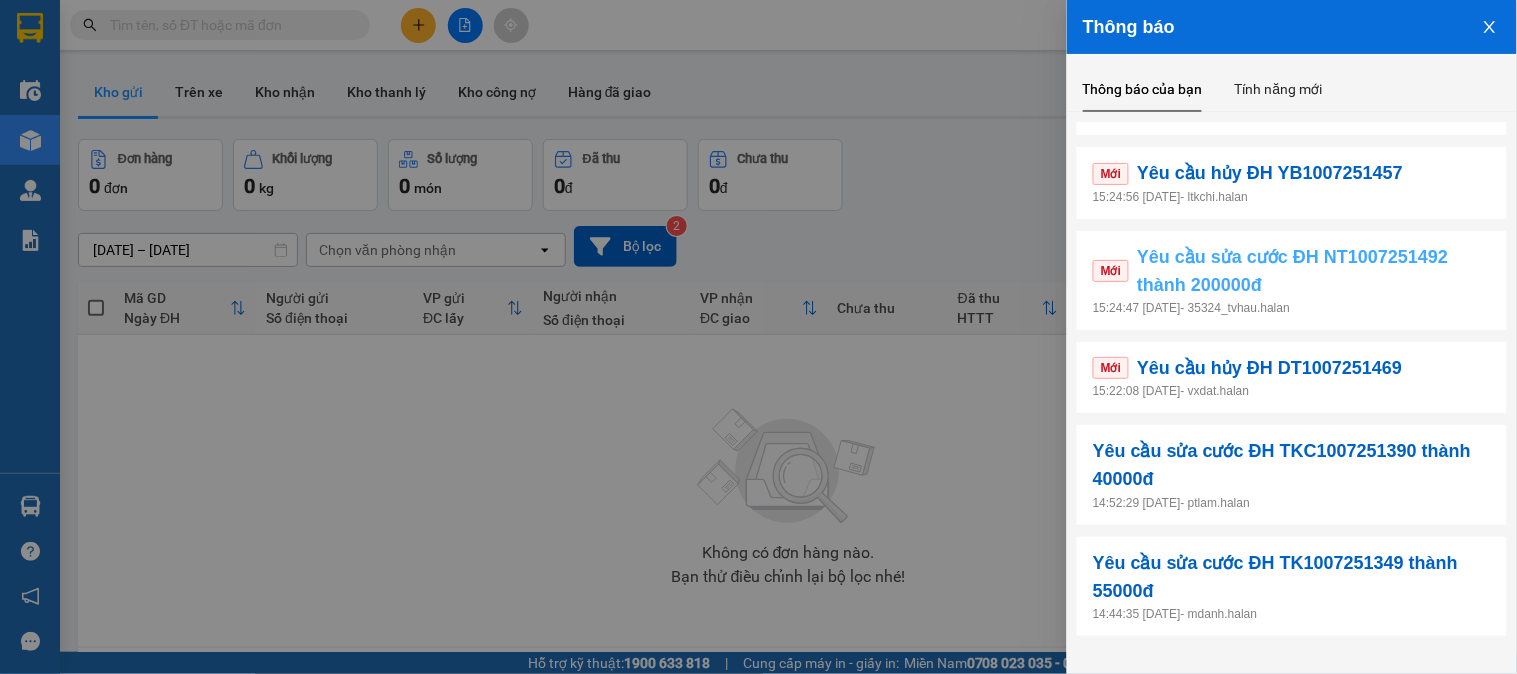 click on "Yêu cầu sửa cước ĐH NT1007251492 thành 200000đ" at bounding box center (1314, 271) 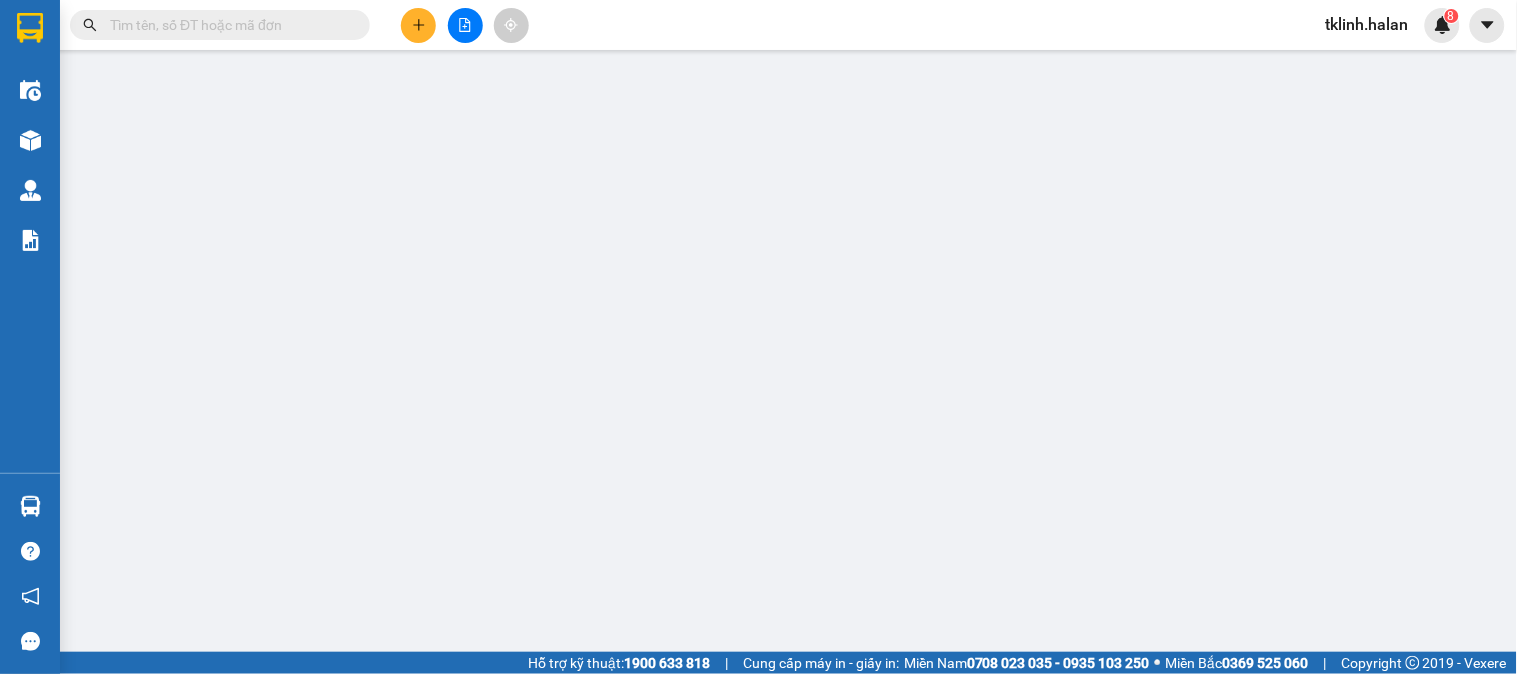 type on "0913032188" 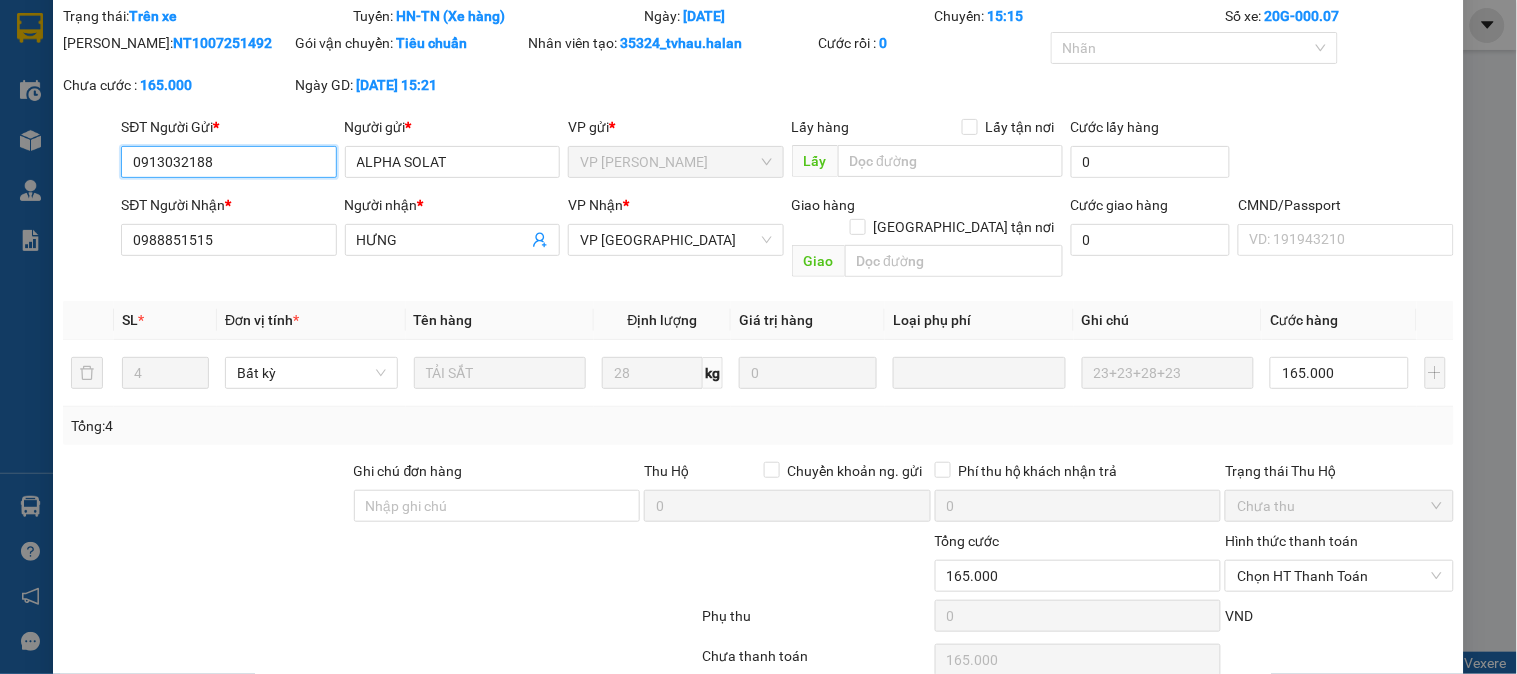 scroll, scrollTop: 136, scrollLeft: 0, axis: vertical 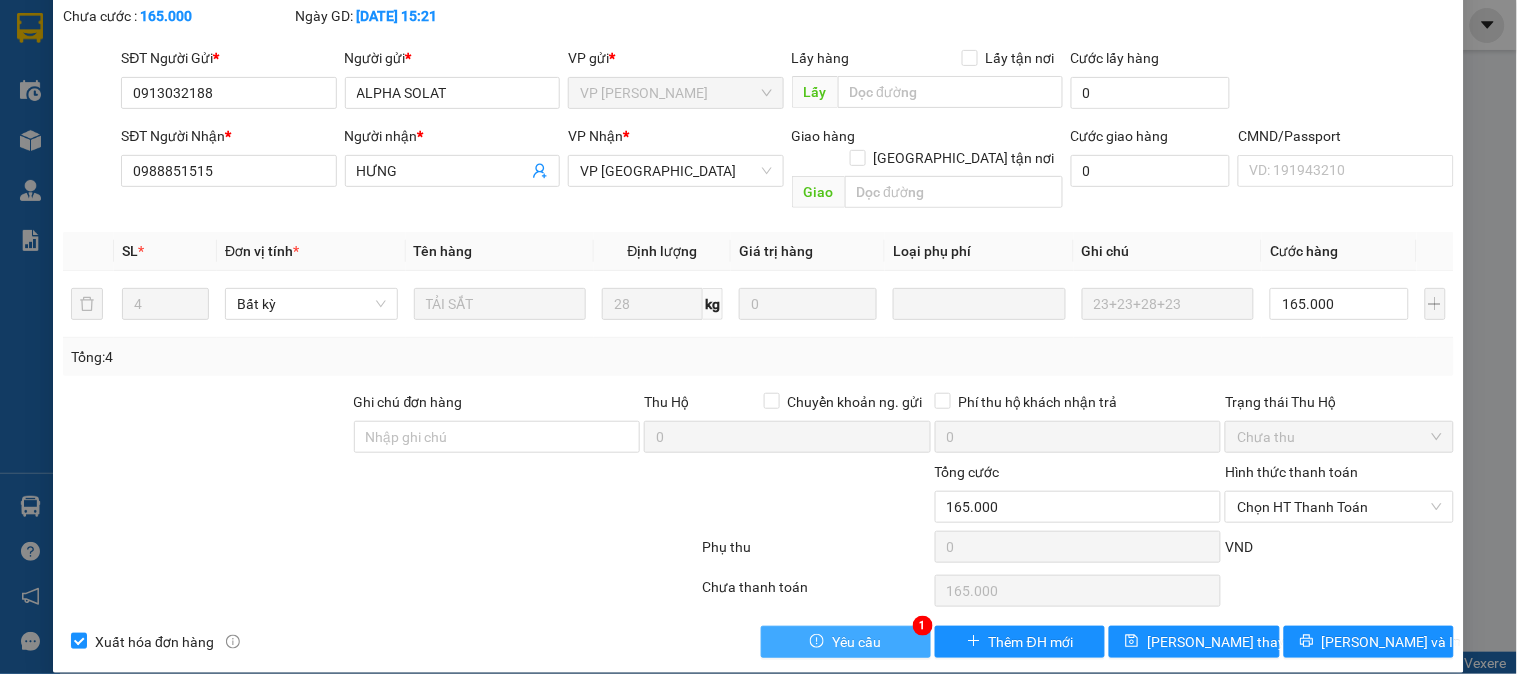 click on "Yêu cầu" at bounding box center [846, 642] 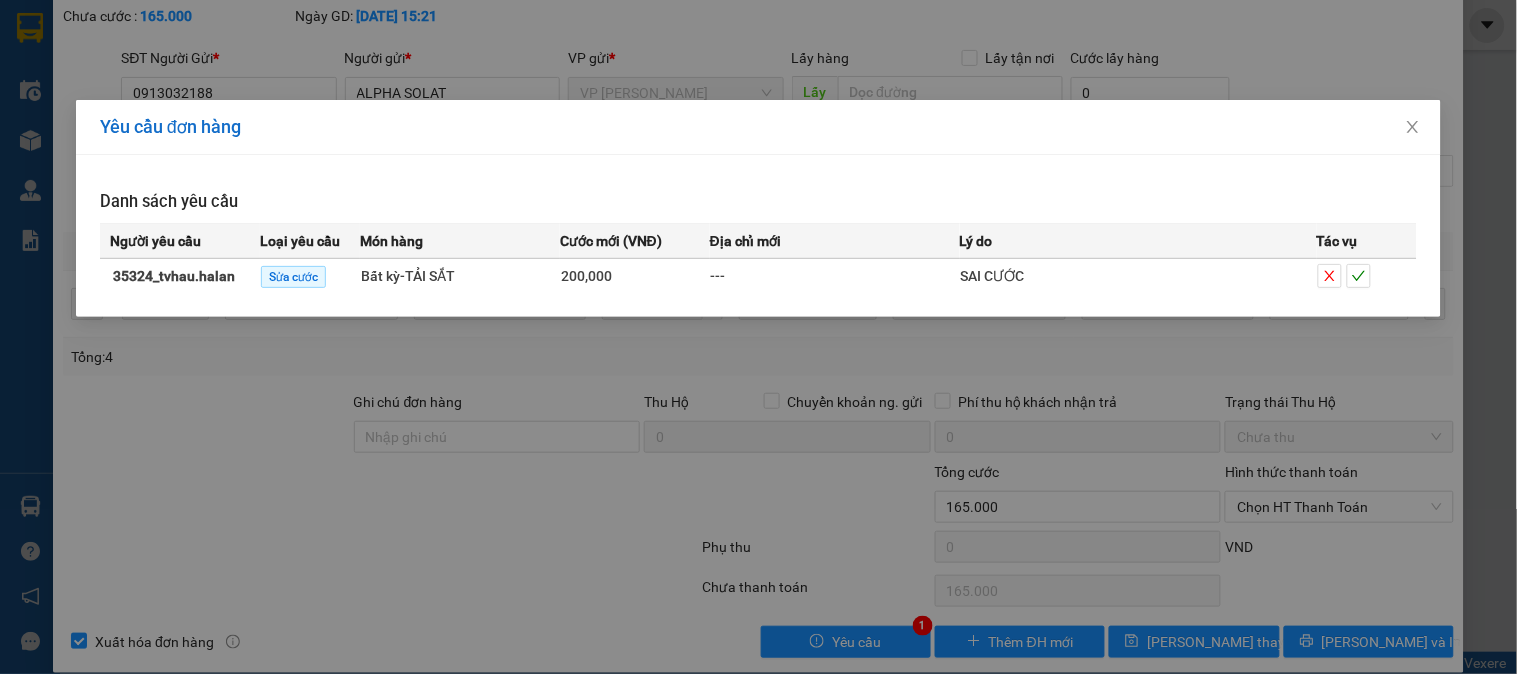 click at bounding box center (1367, 276) 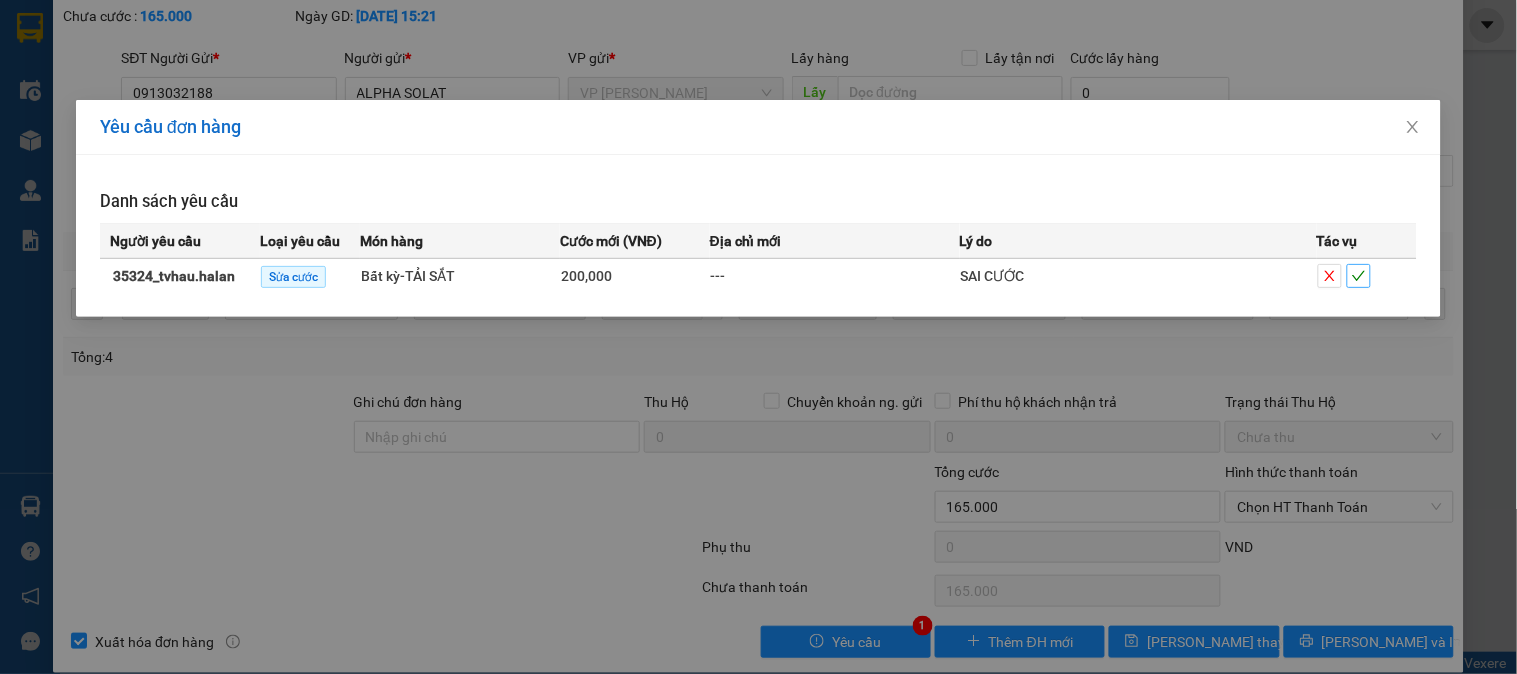 click at bounding box center (1359, 276) 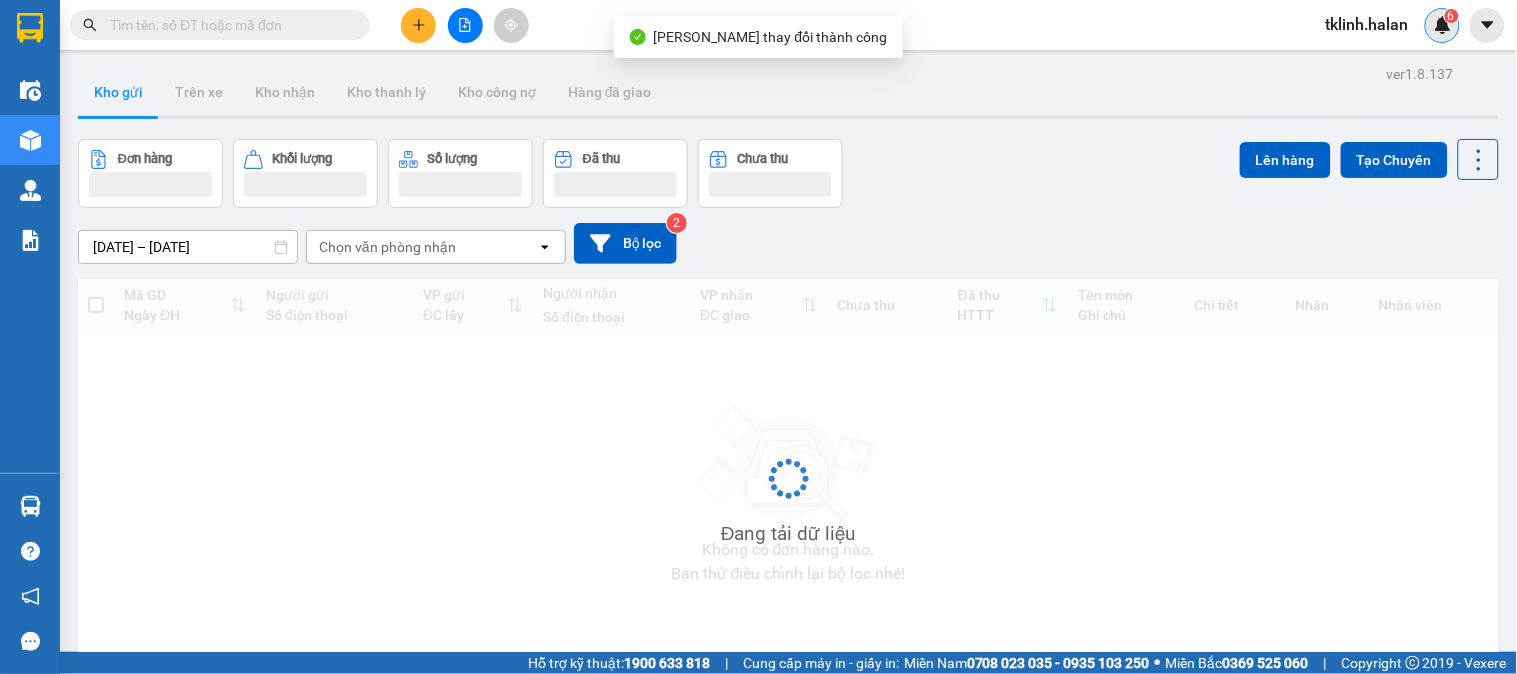 click at bounding box center (1443, 25) 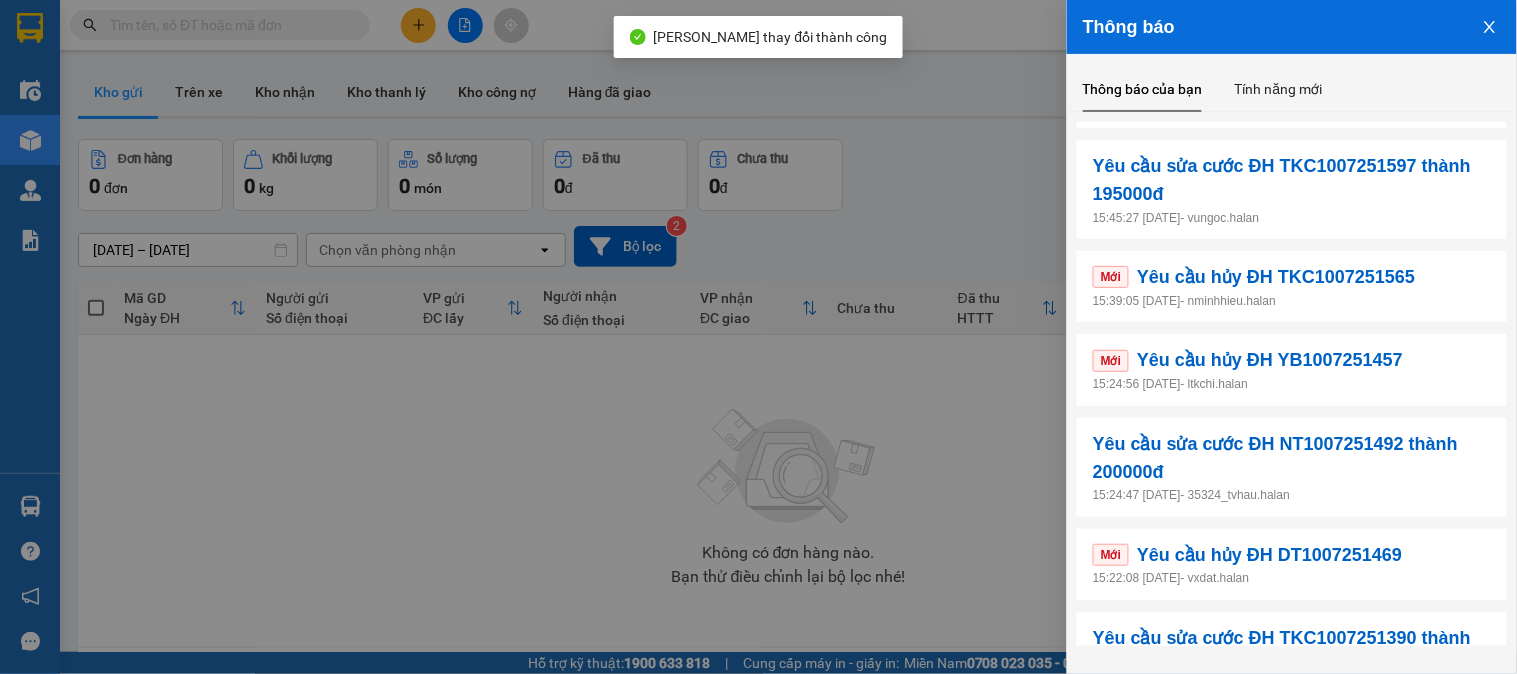 scroll, scrollTop: 444, scrollLeft: 0, axis: vertical 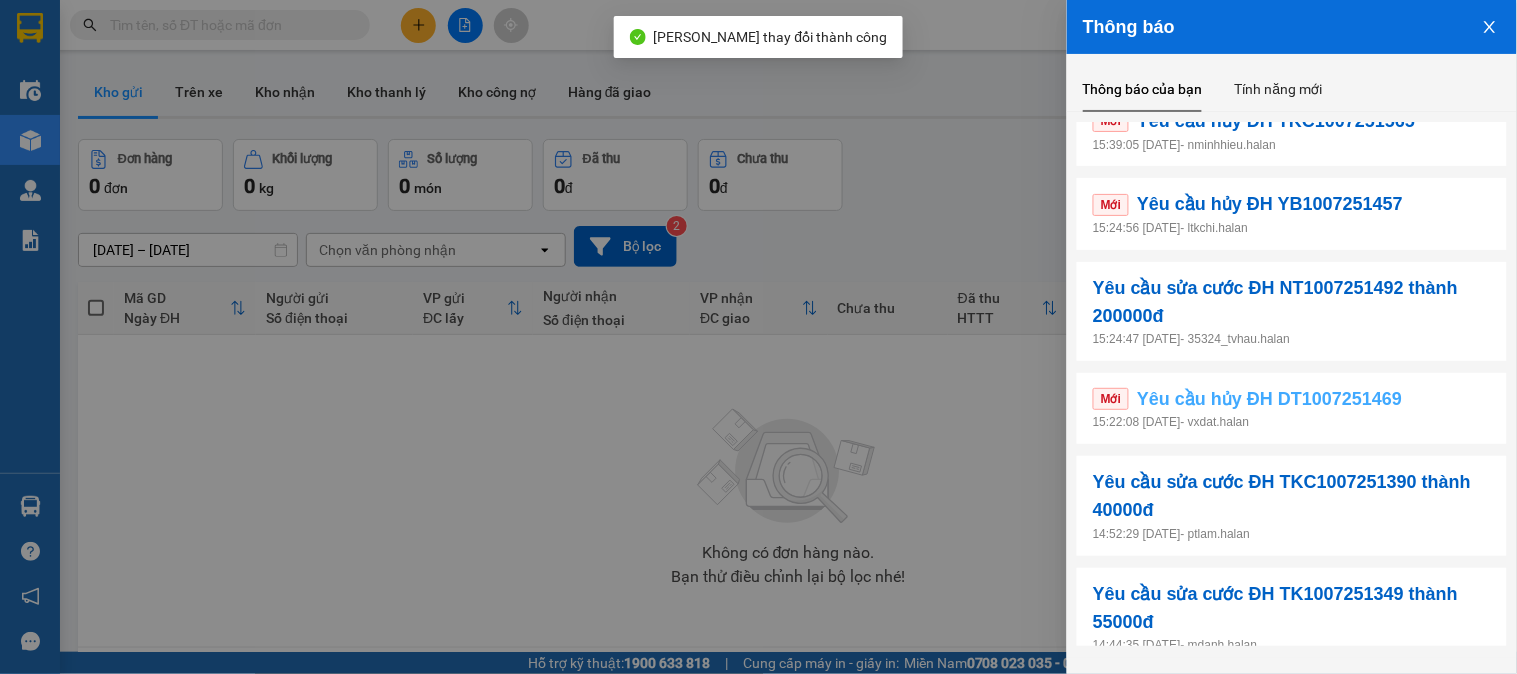 click on "Yêu cầu hủy ĐH DT1007251469" at bounding box center (1269, 399) 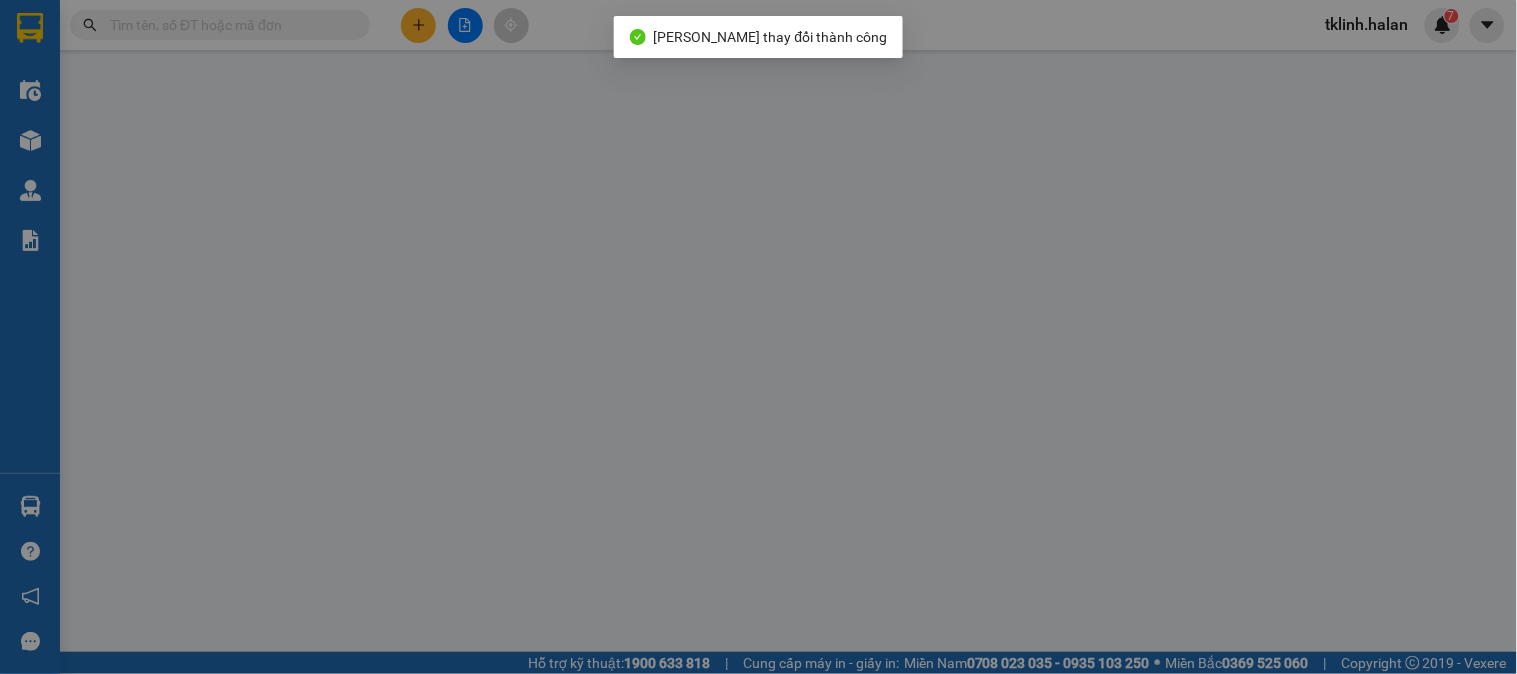 type on "0987520800" 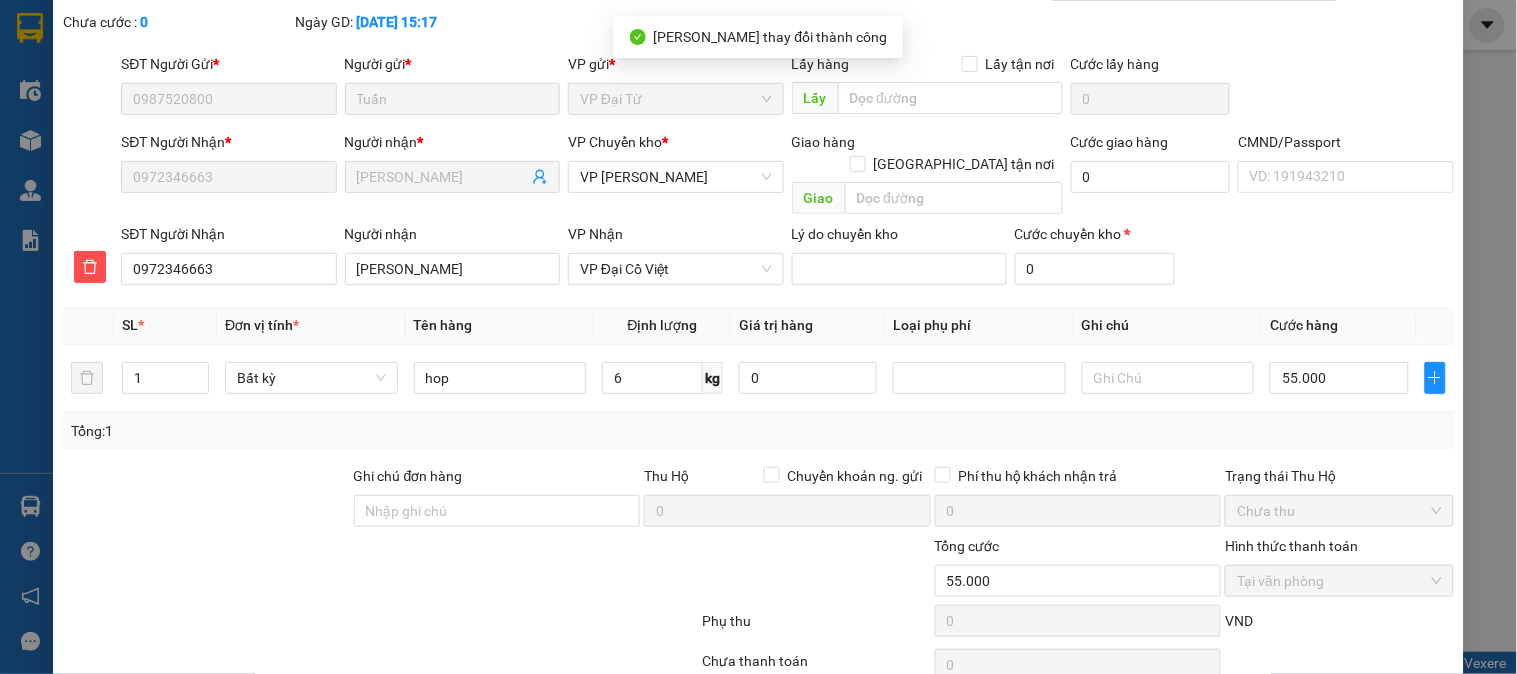 scroll, scrollTop: 177, scrollLeft: 0, axis: vertical 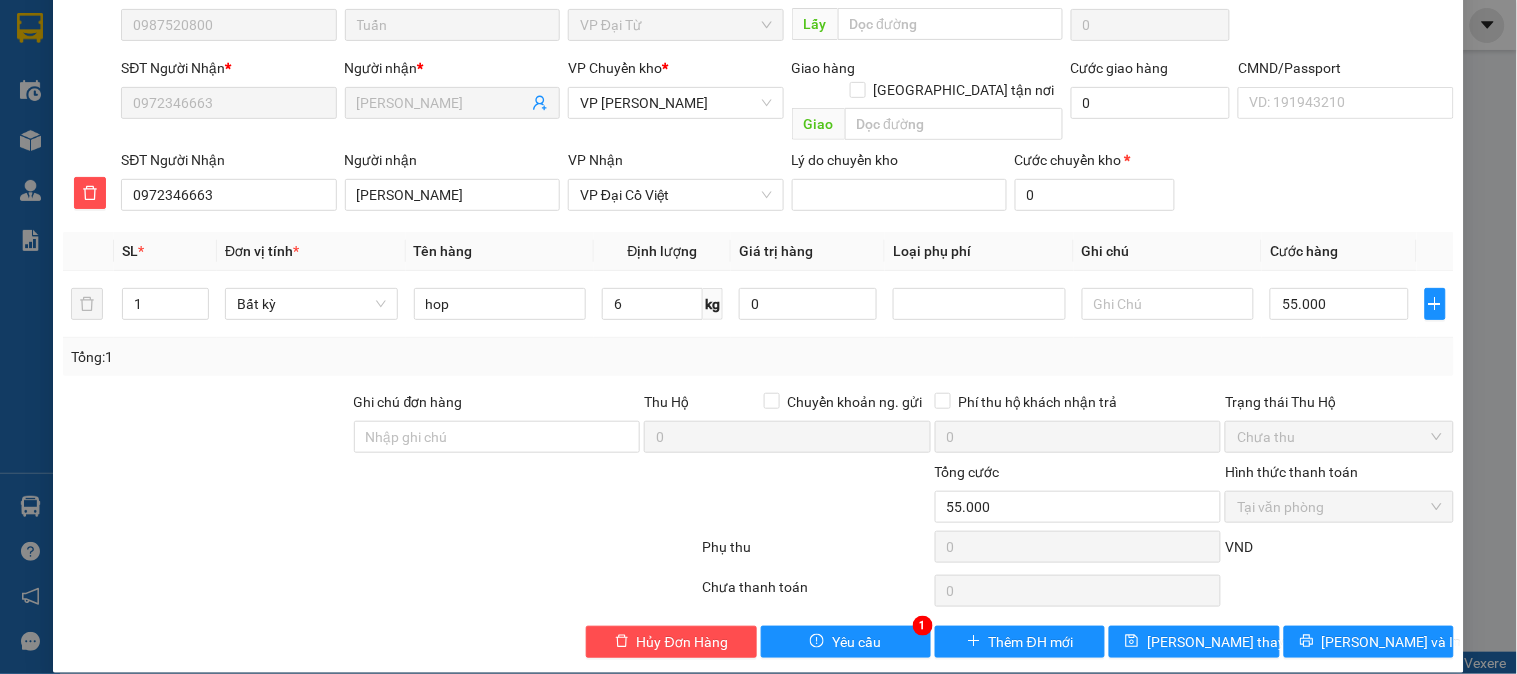 click on "Total Paid Fee 55.000 Total UnPaid Fee 0 Cash Collection Total Fee Mã ĐH:  DT1007251469 Gói vận chuyển:   Tiêu chuẩn Nhân viên tạo:   vxdat.halan Cước rồi :   55.000 Đơn hủy   Chưa cước :   0 Ngày GD:   [DATE] 15:17 SĐT Người Gửi  * 0987520800 Người gửi  * Tuấn VP gửi  * VP Đại Từ Lấy hàng Lấy tận nơi Lấy Cước lấy hàng 0 SĐT Người Nhận  * 0972346663 Người nhận  * HẢI ĐĂNG VP Chuyển kho  * VP [PERSON_NAME] hàng [GEOGRAPHIC_DATA] tận nơi Giao Cước giao hàng 0 CMND/Passport VD: [PASSPORT] SĐT Người Nhận 0972346663 Người nhận HẢI ĐĂNG VP Nhận VP Đại Cồ Việt Lý do chuyển kho Cước chuyển kho    * 0 SL  * Đơn vị tính  * Tên hàng  Định lượng Giá trị hàng Loại phụ phí Ghi chú Cước hàng                     1 Bất kỳ hop 6 kg 0   55.000 Tổng:  1 Ghi chú đơn hàng Thu Hộ Chuyển khoản ng. gửi 0 Phí thu hộ khách nhận trả 0 Trạng thái Thu Hộ" at bounding box center (758, 276) 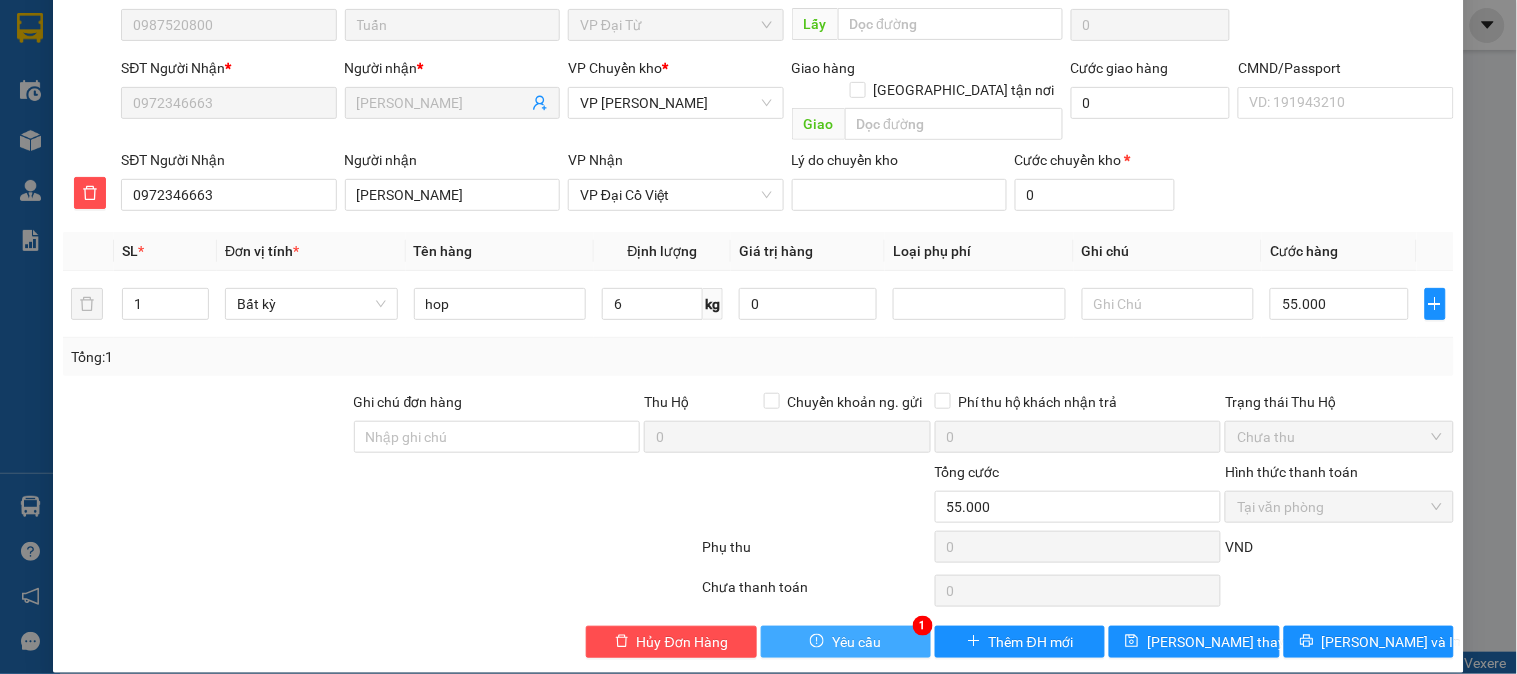 click on "Yêu cầu" at bounding box center (846, 642) 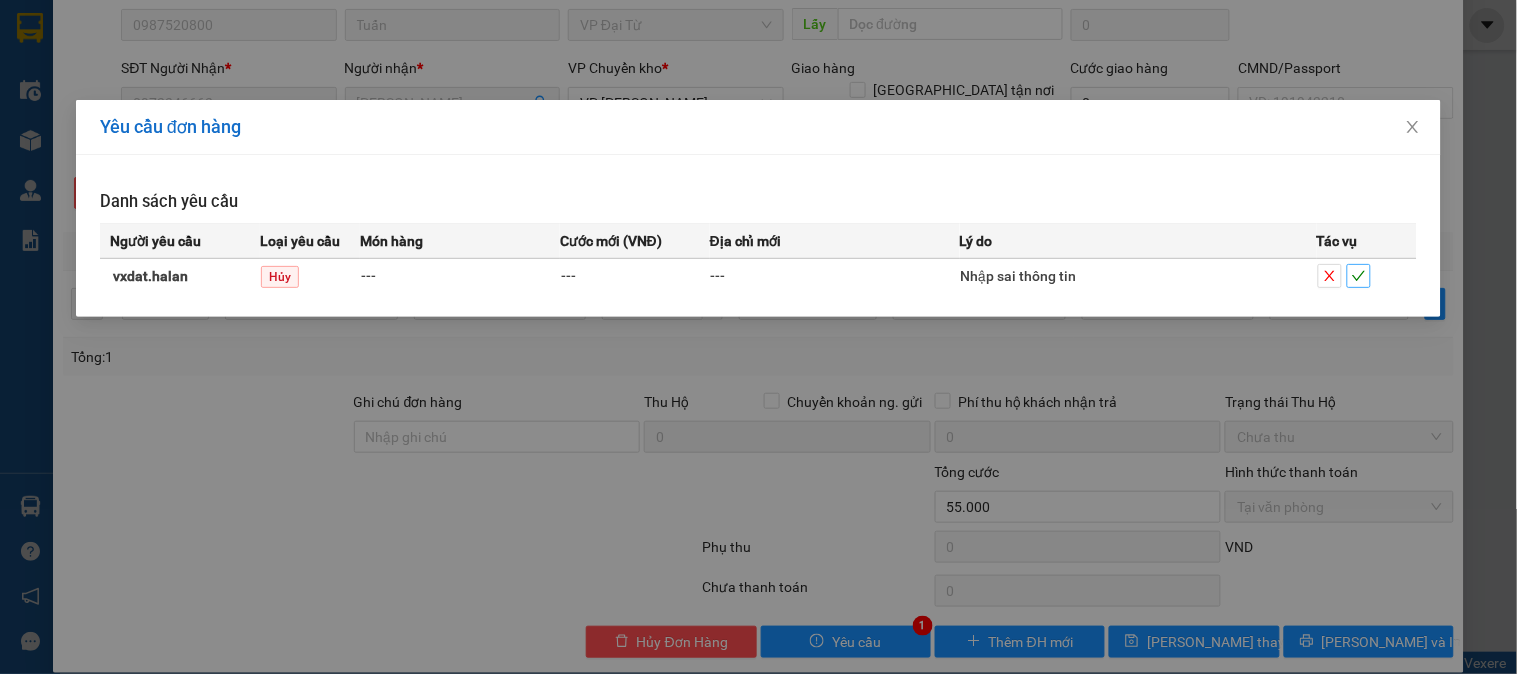 click at bounding box center (1359, 276) 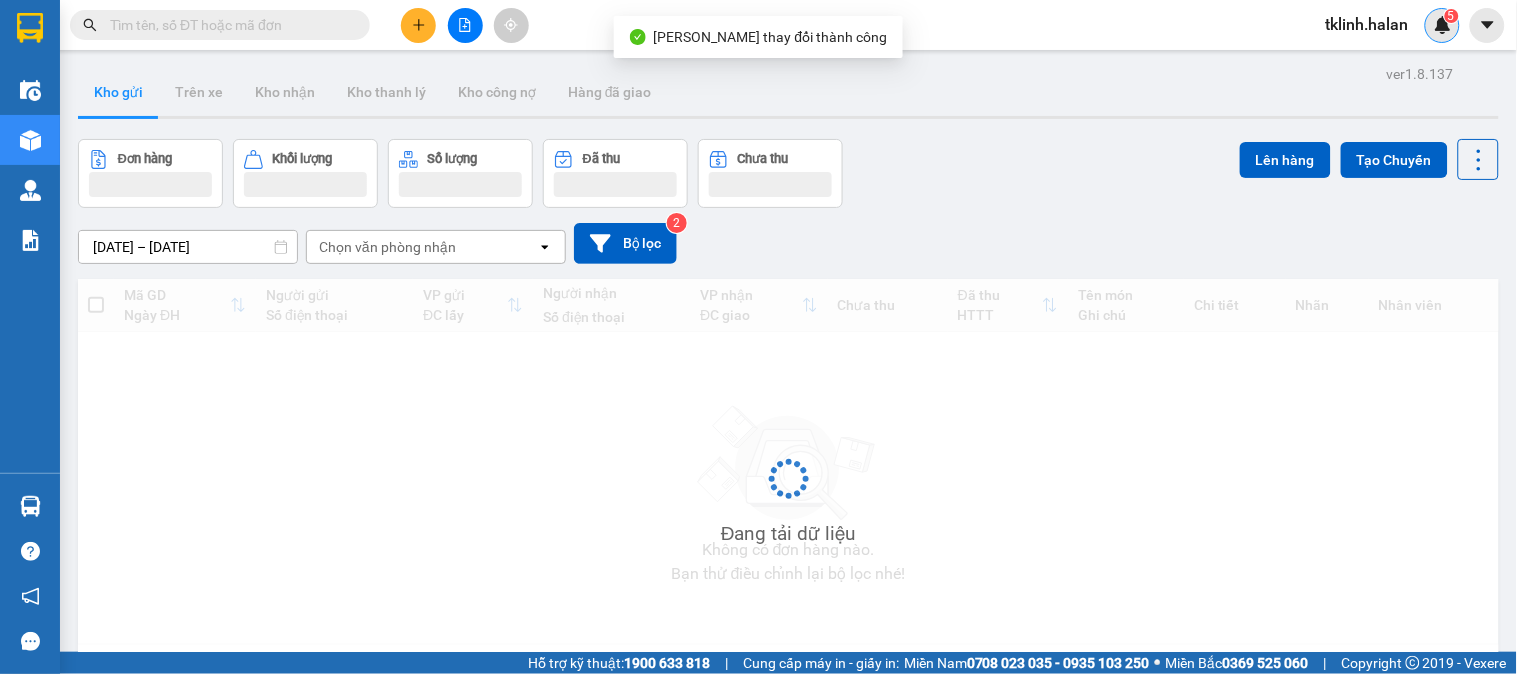 click at bounding box center (1443, 25) 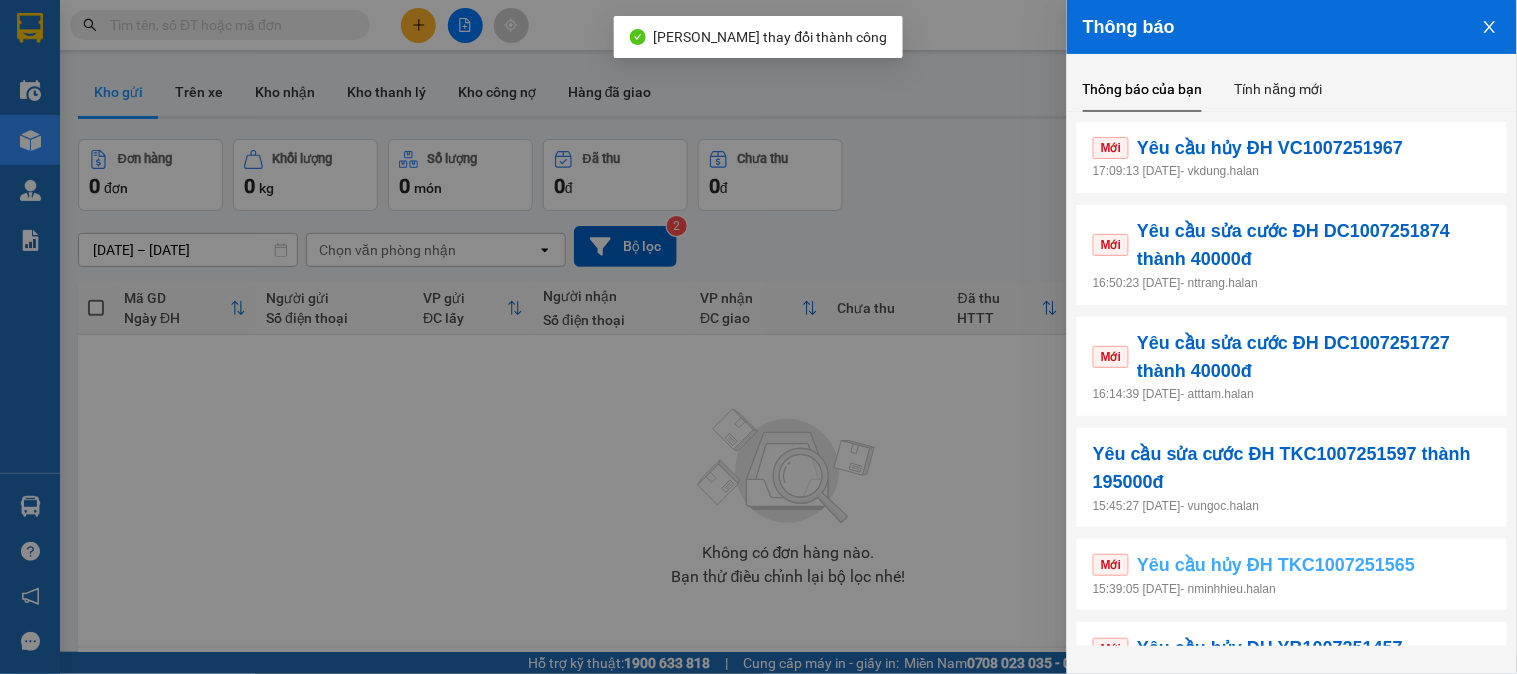 click on "Yêu cầu hủy ĐH TKC1007251565" at bounding box center [1276, 565] 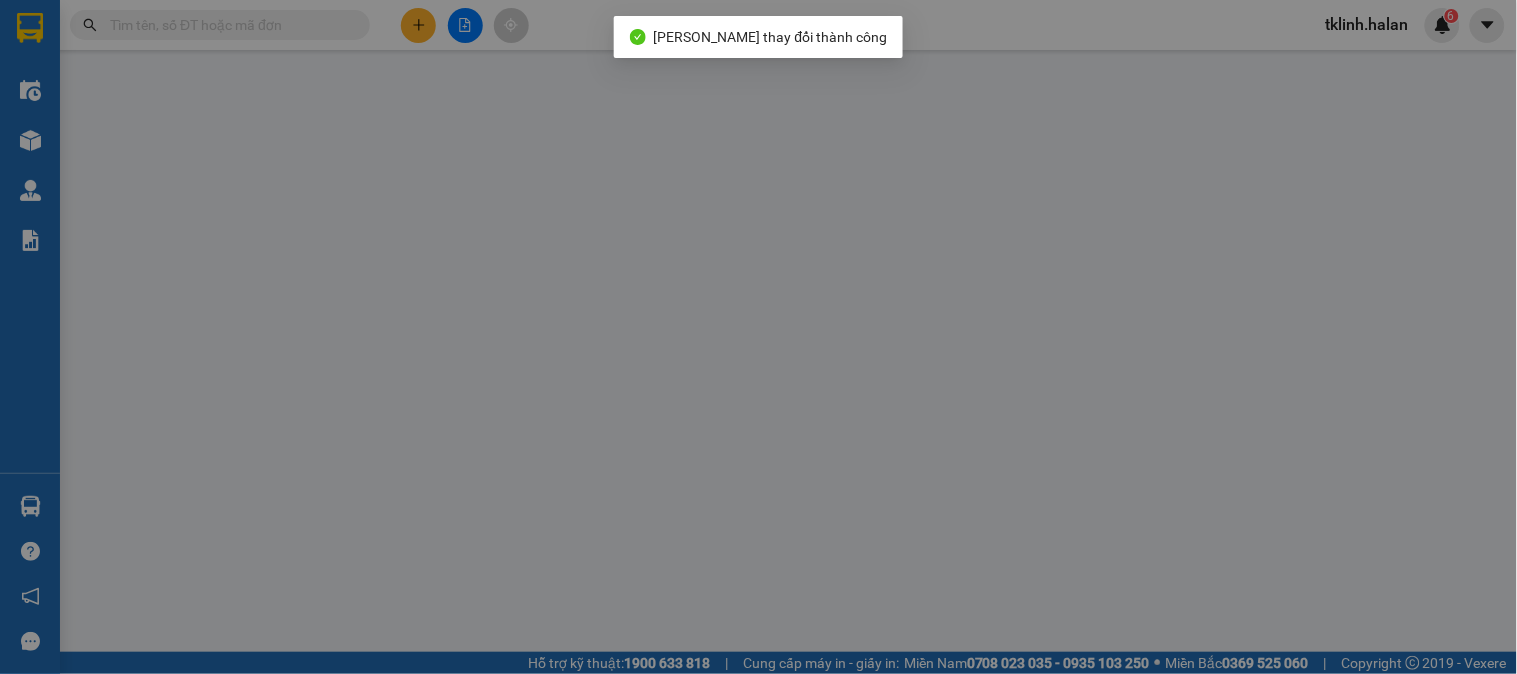 type on "0869549945" 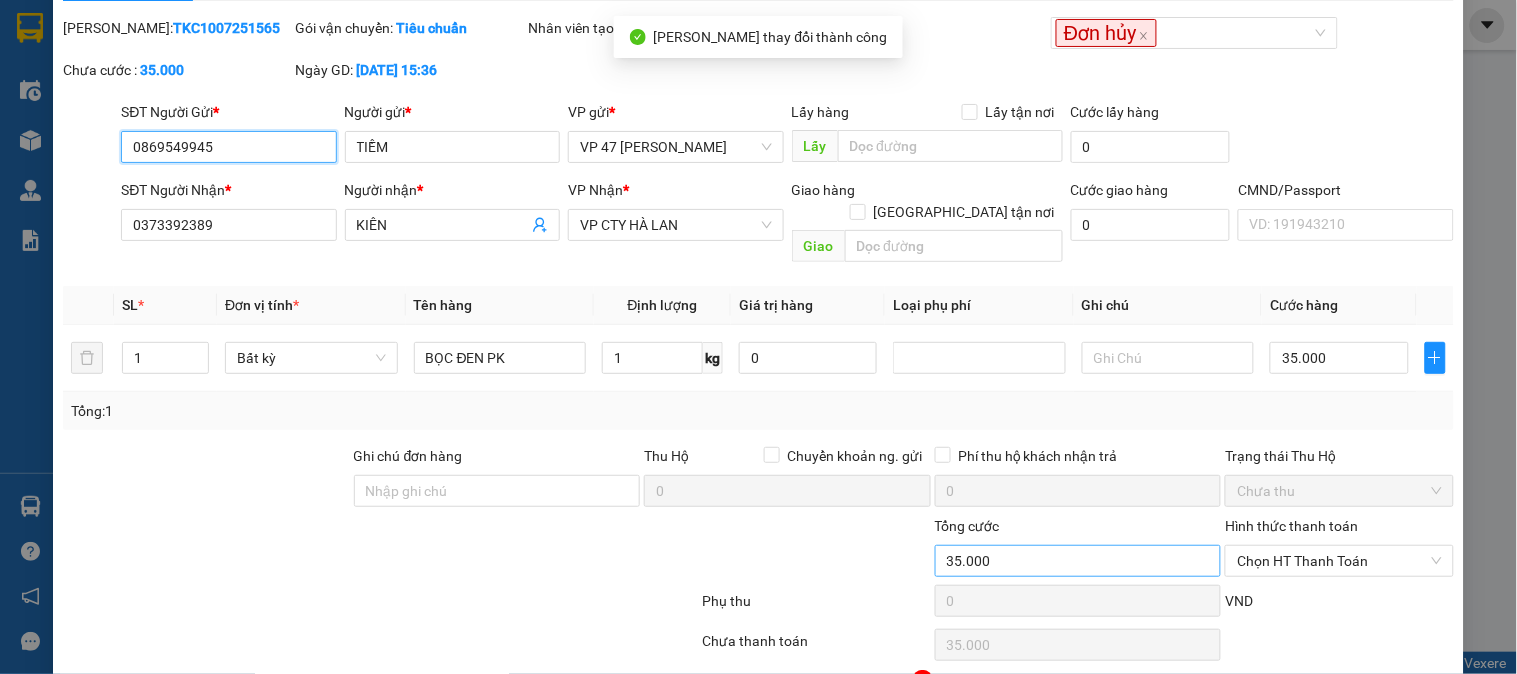 scroll, scrollTop: 110, scrollLeft: 0, axis: vertical 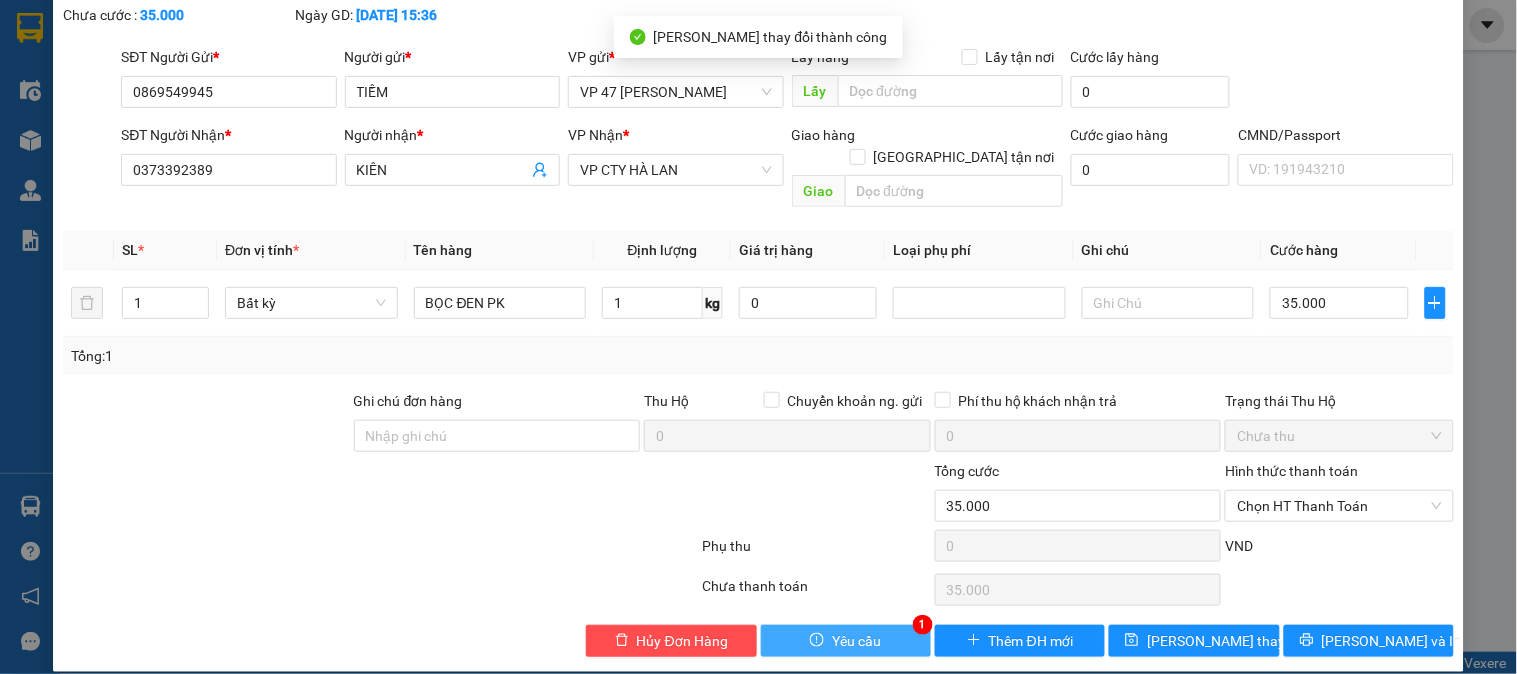 click on "Yêu cầu" at bounding box center [846, 641] 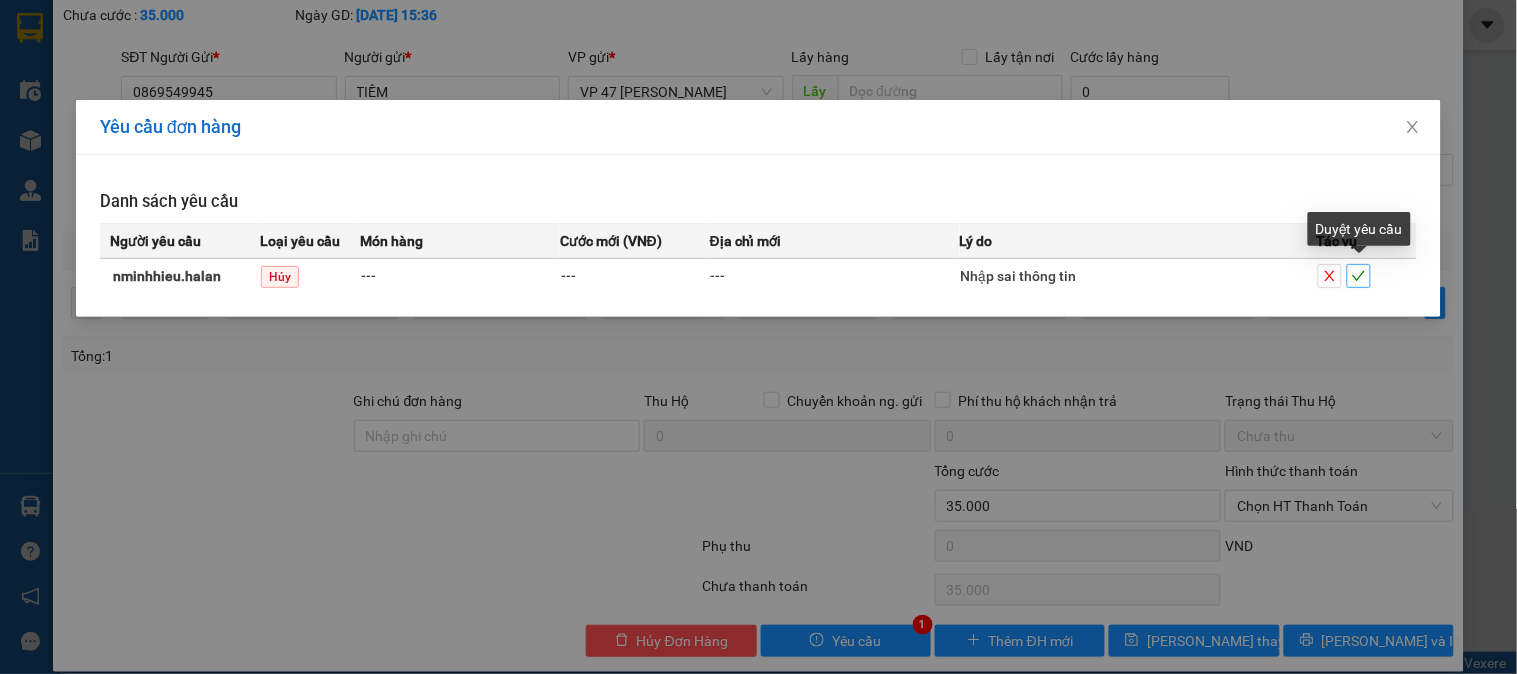 drag, startPoint x: 1362, startPoint y: 278, endPoint x: 351, endPoint y: 620, distance: 1067.2793 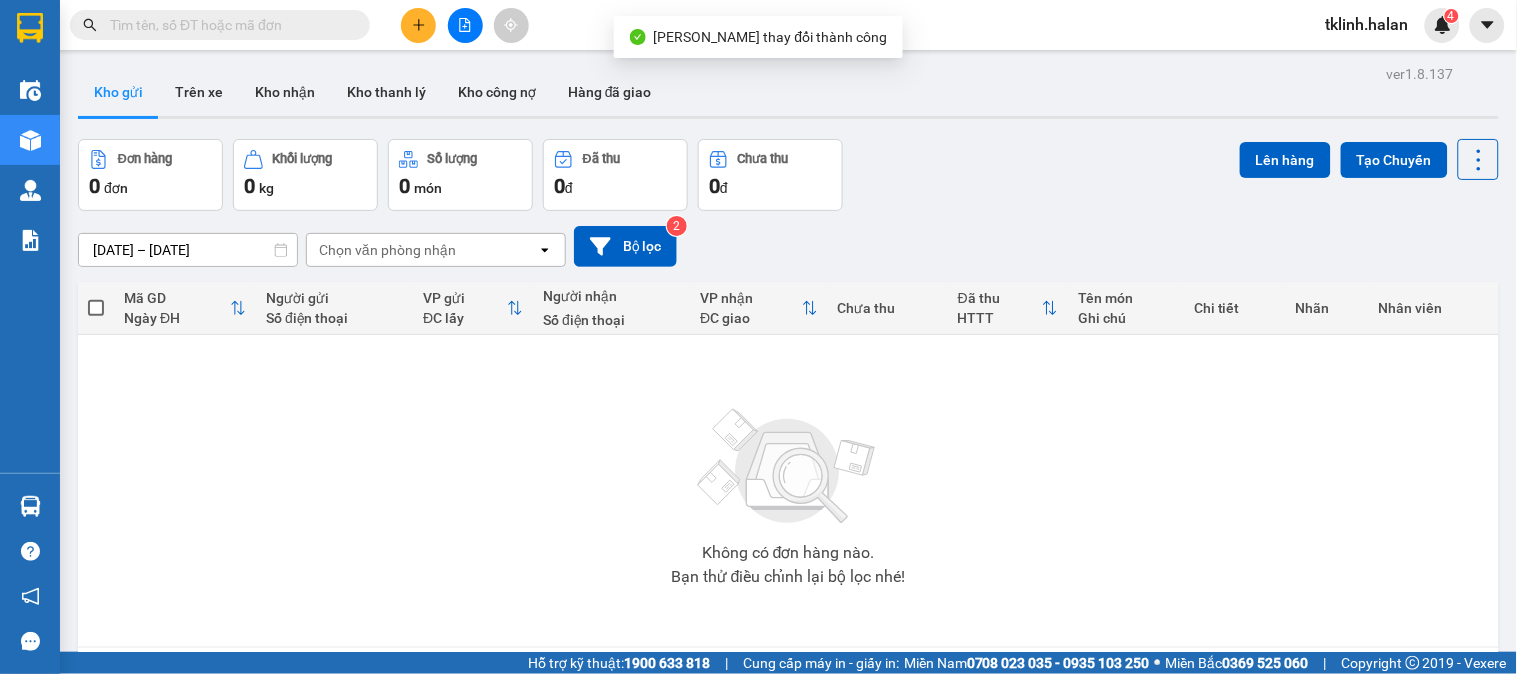 click on "Không có đơn hàng nào. Bạn thử điều chỉnh lại bộ lọc nhé!" at bounding box center [788, 491] 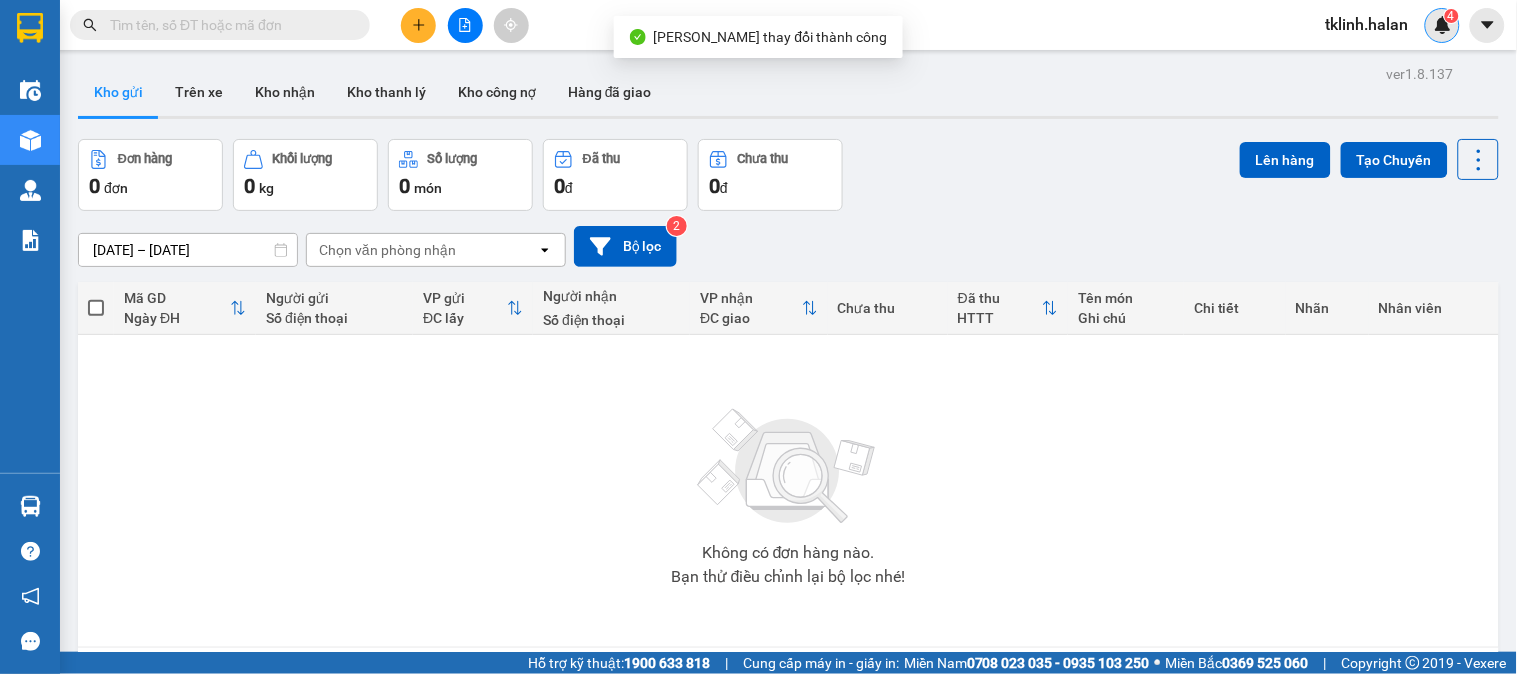 click at bounding box center (1443, 25) 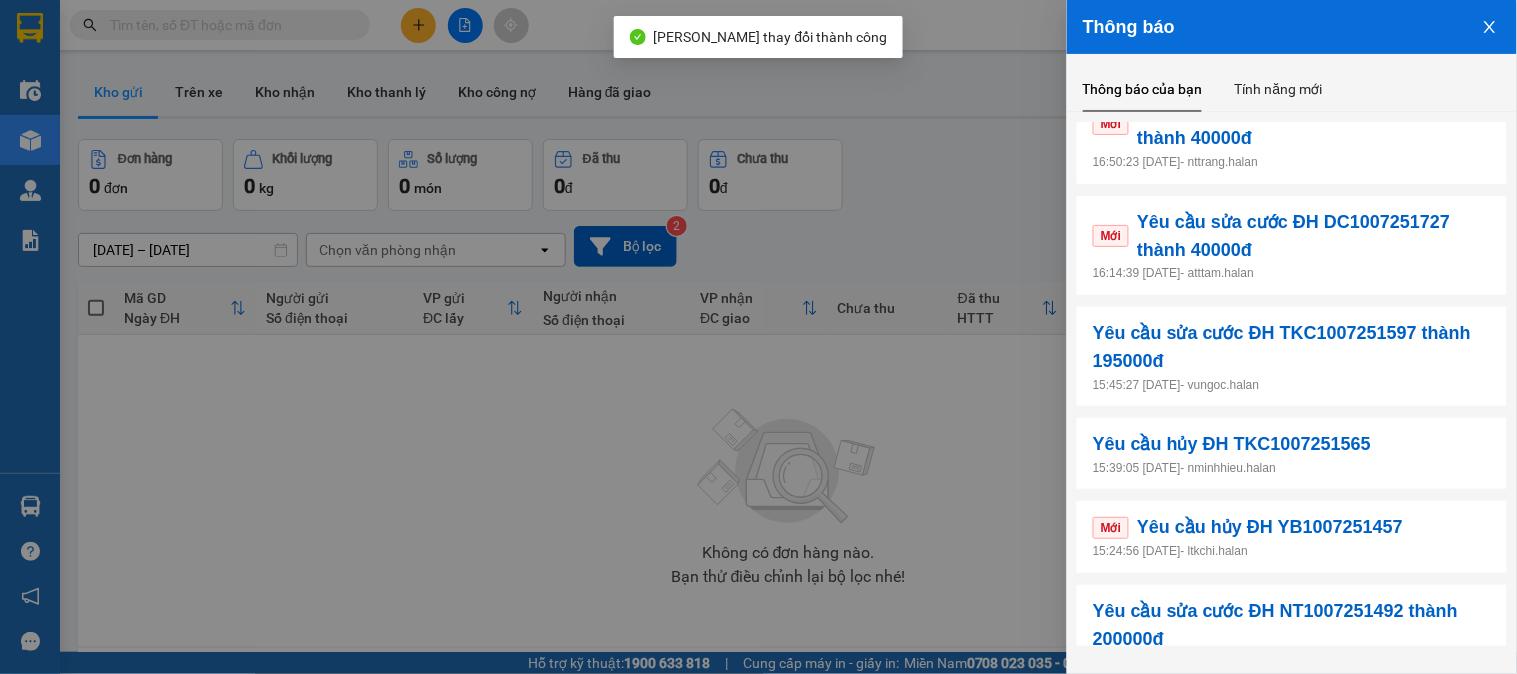 scroll, scrollTop: 222, scrollLeft: 0, axis: vertical 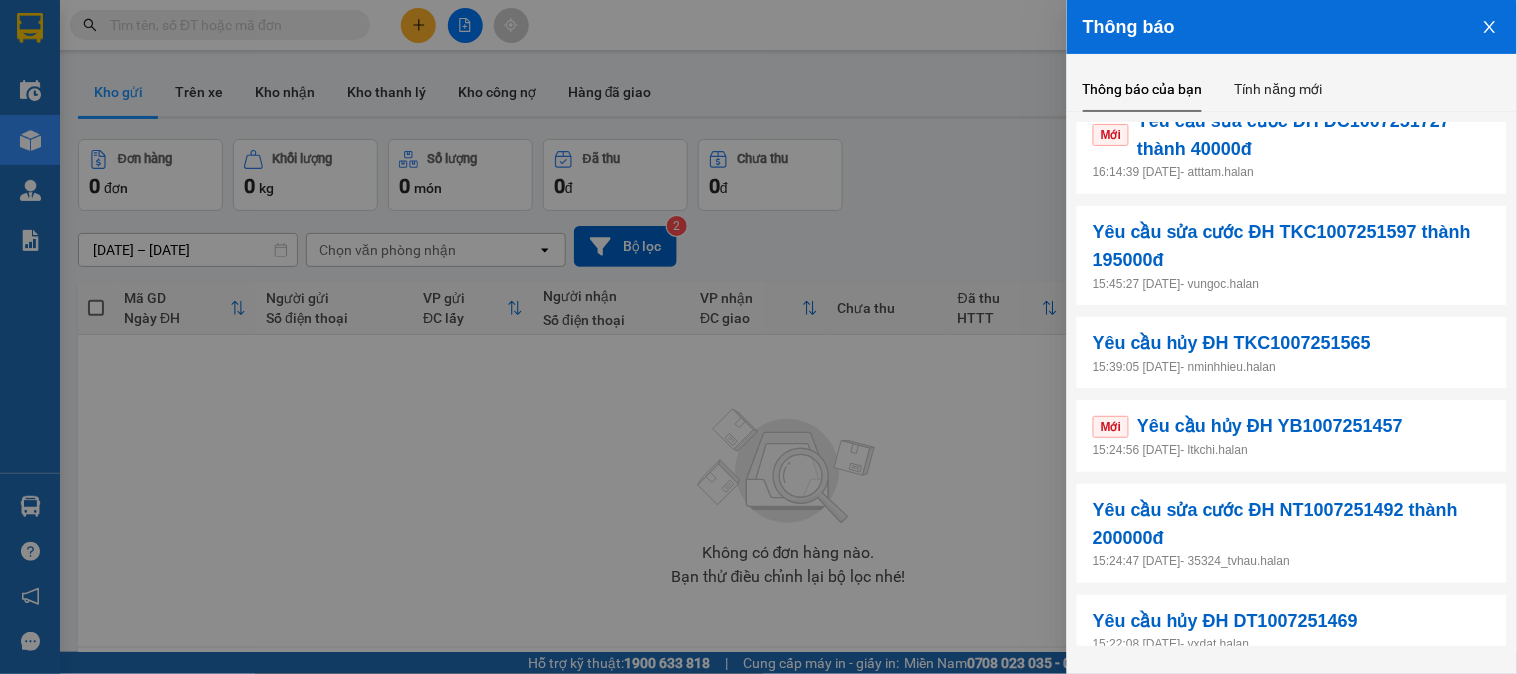click on "Mới Yêu cầu hủy ĐH YB1007251457 15:24:56 [DATE]  - ltkchi.halan" at bounding box center [1292, 435] 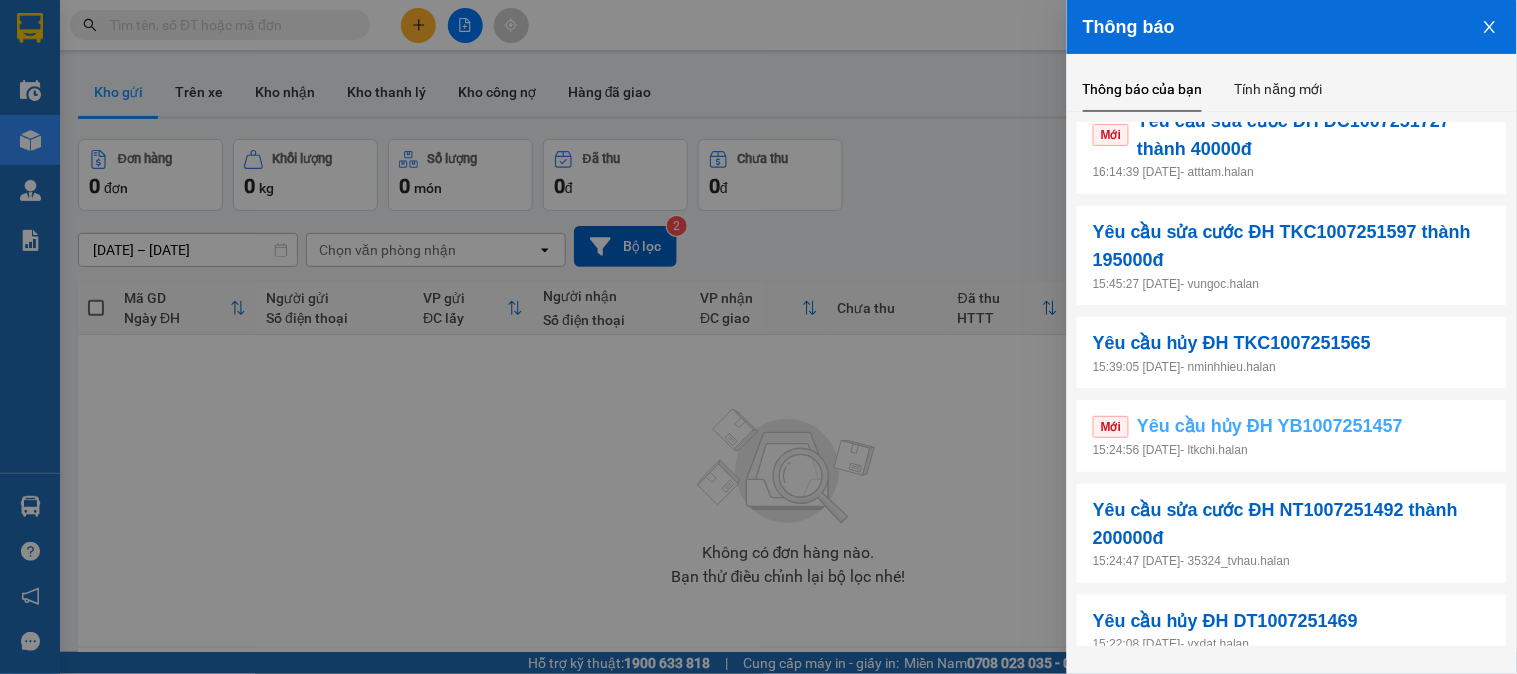 click on "Yêu cầu hủy ĐH YB1007251457" at bounding box center [1270, 426] 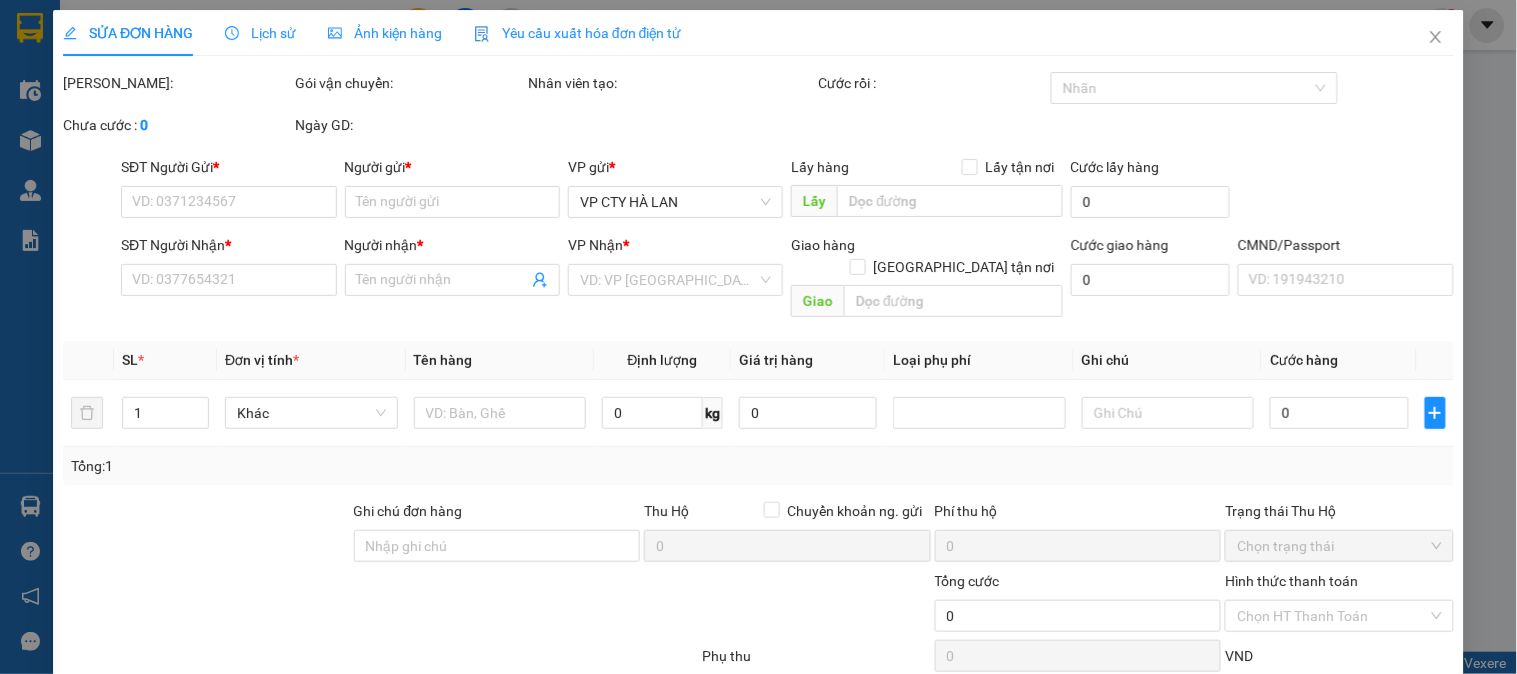 type on "0379354995" 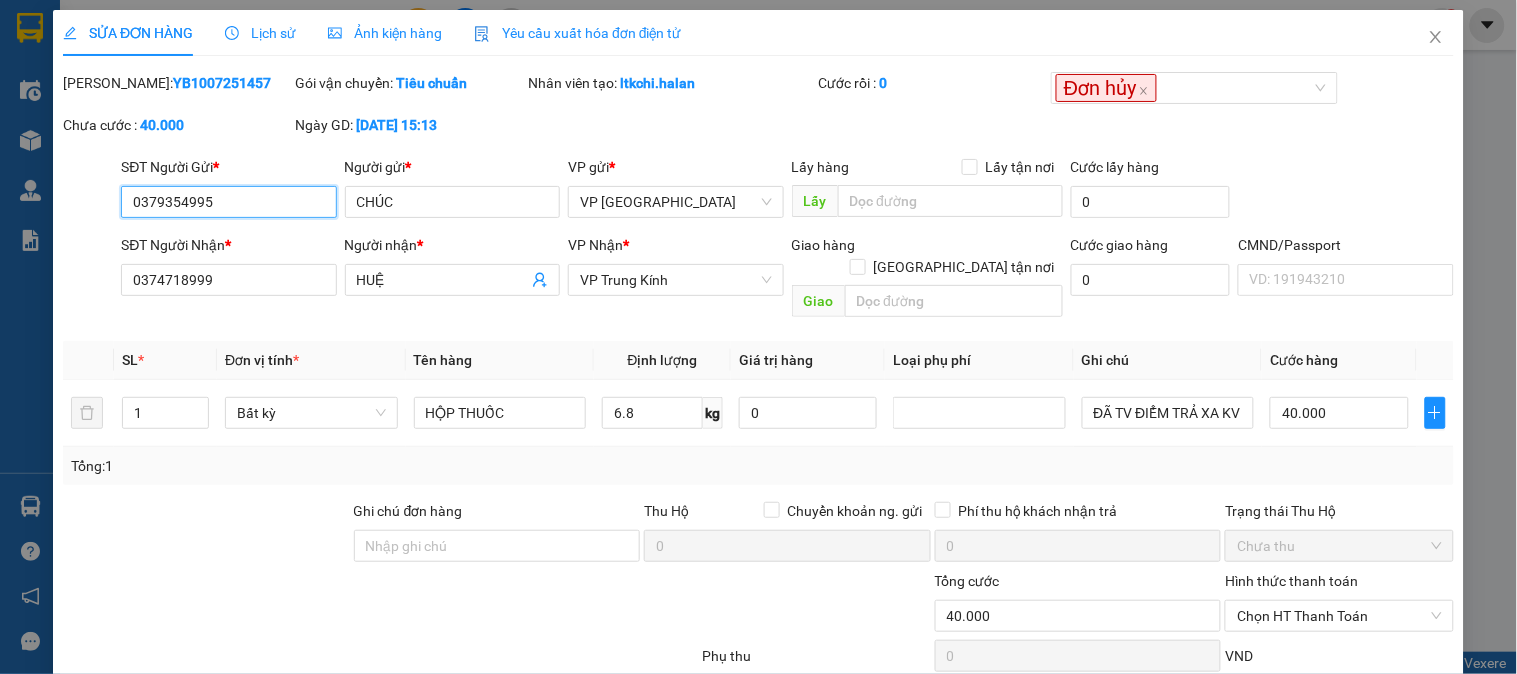 click on "0379354995" at bounding box center (228, 202) 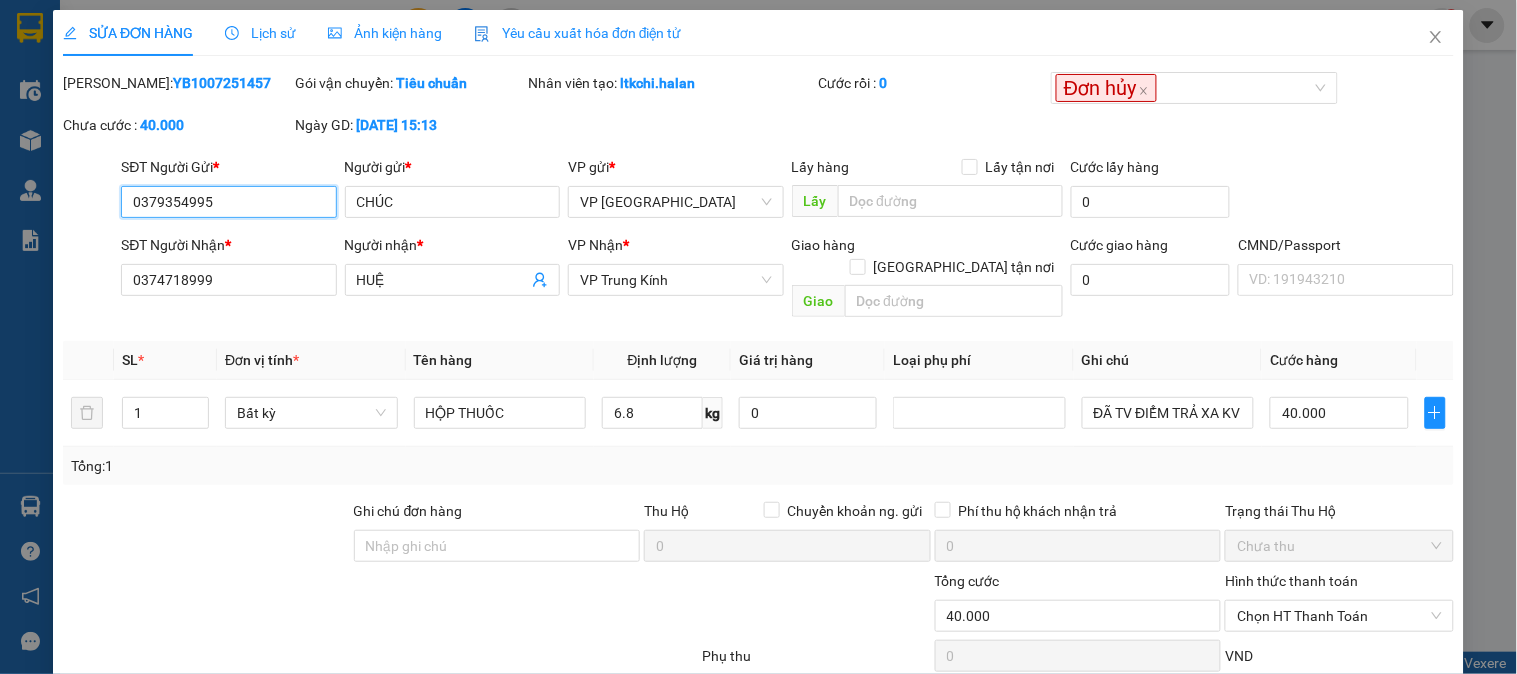 click on "0379354995" at bounding box center [228, 202] 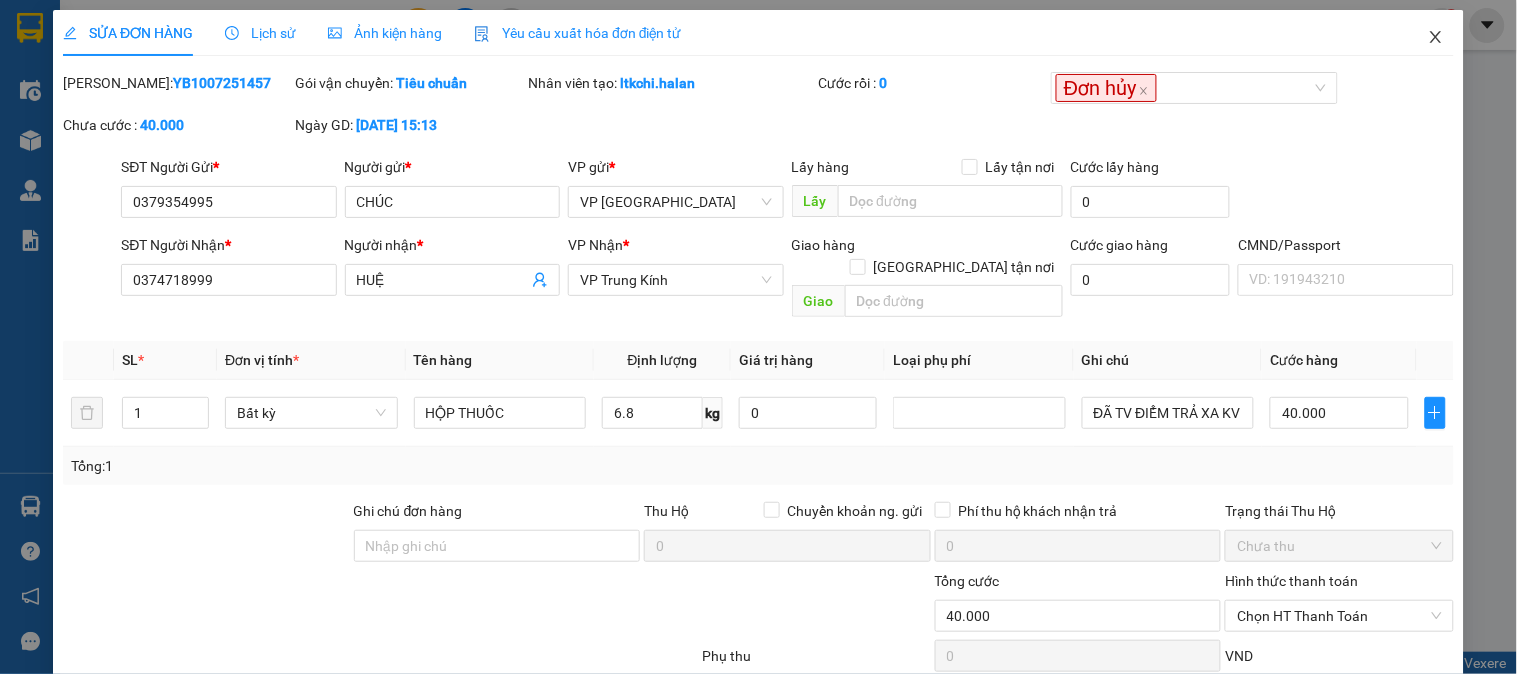 click 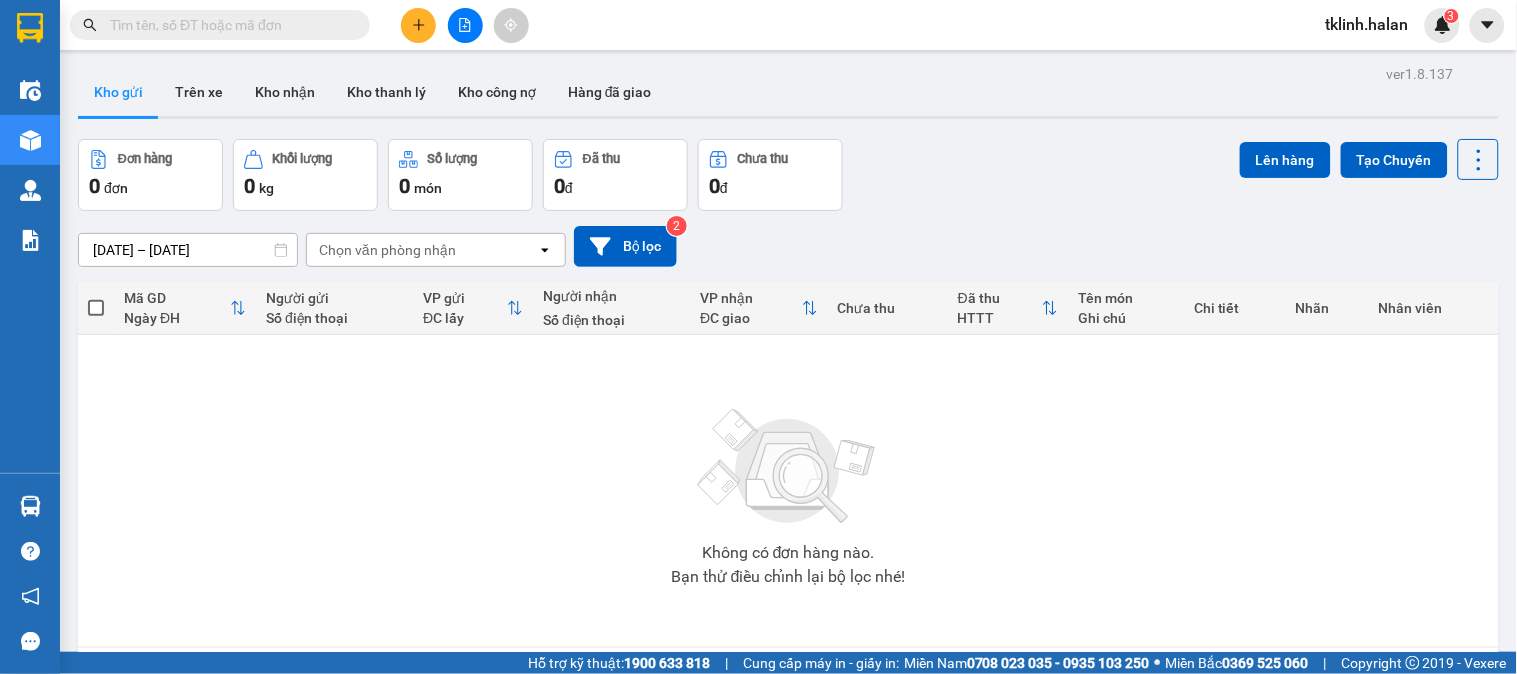 click at bounding box center (220, 25) 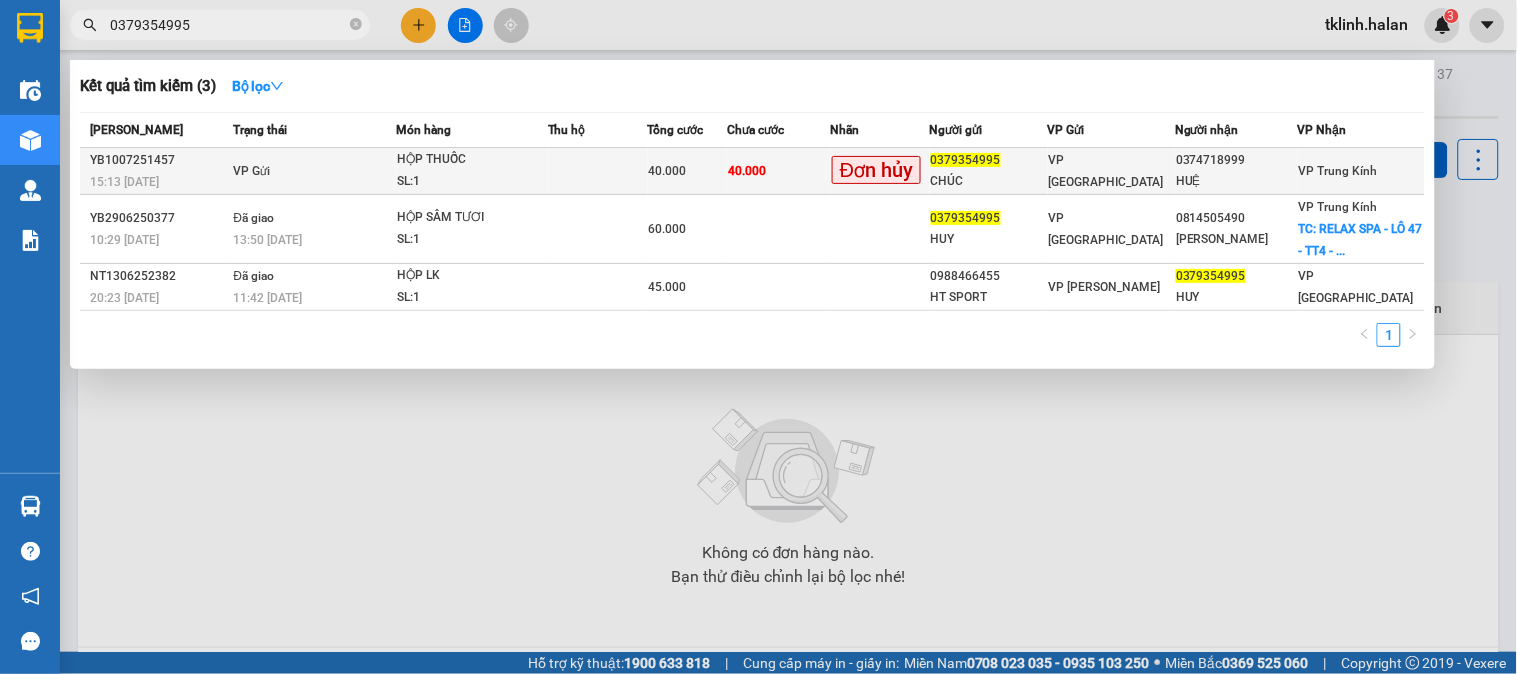 type on "0379354995" 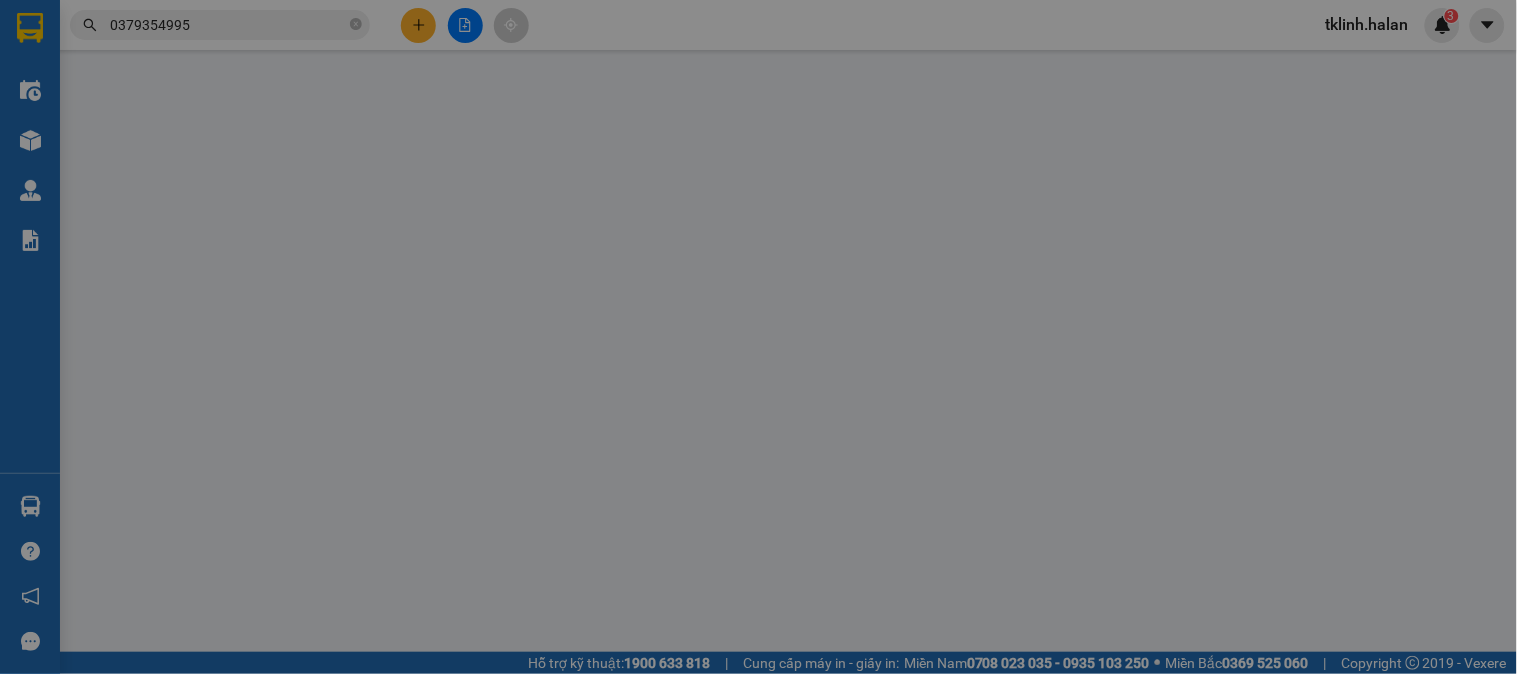type on "0379354995" 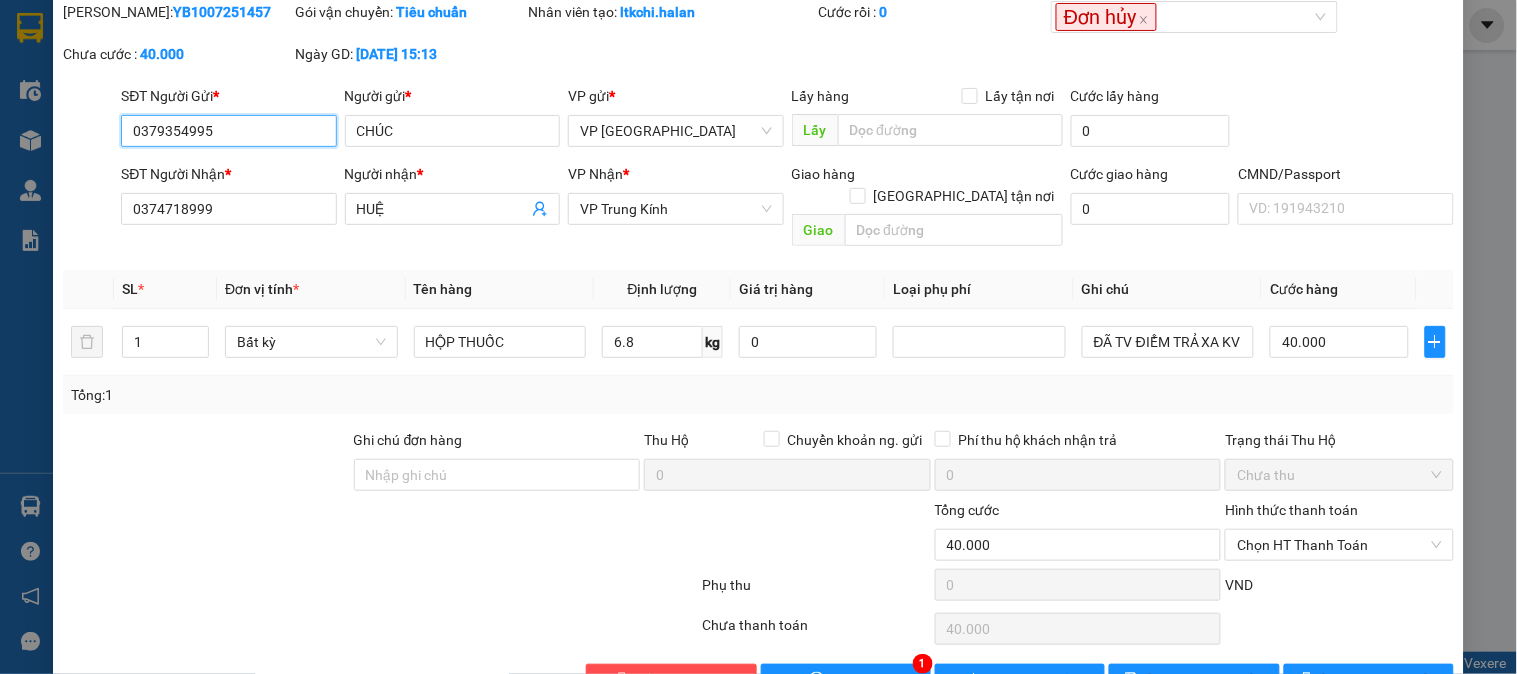 scroll, scrollTop: 110, scrollLeft: 0, axis: vertical 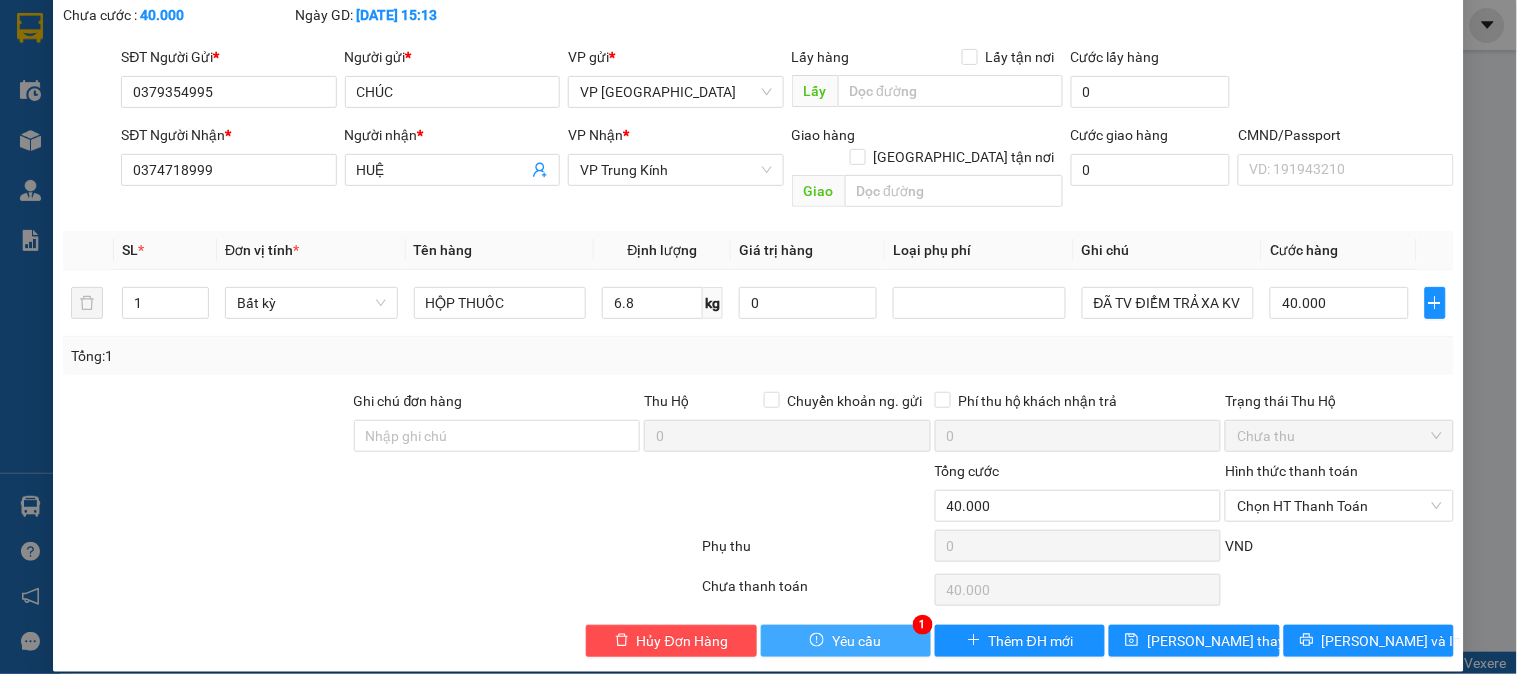 click on "Yêu cầu" at bounding box center [846, 641] 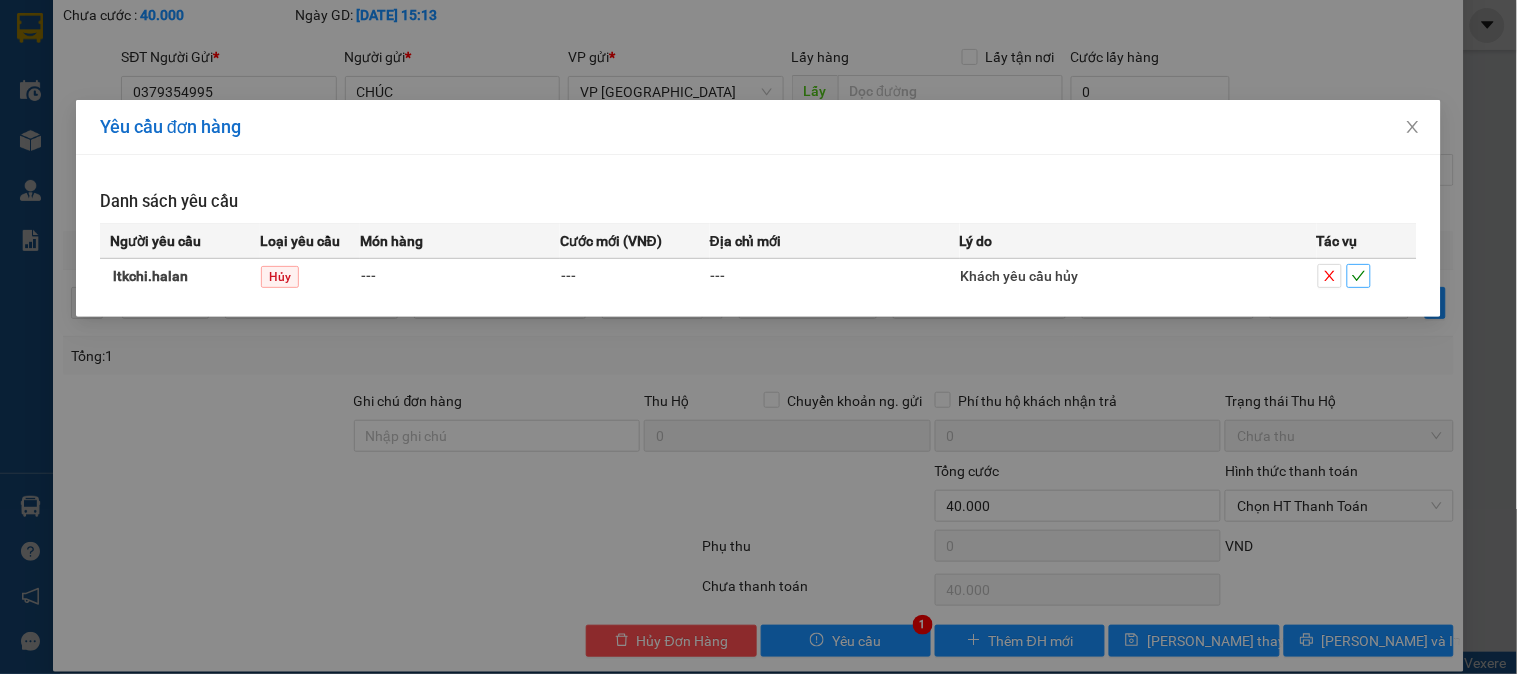 click 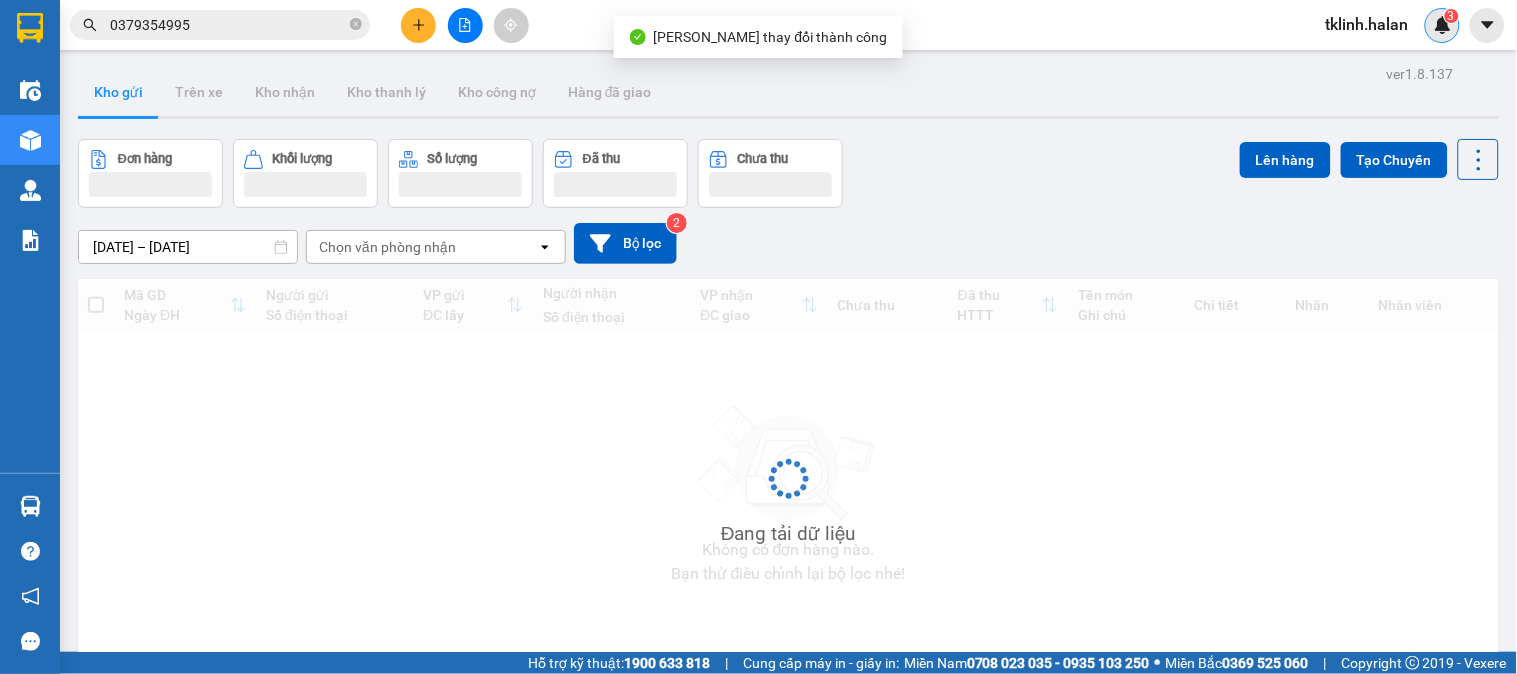 click at bounding box center [1443, 25] 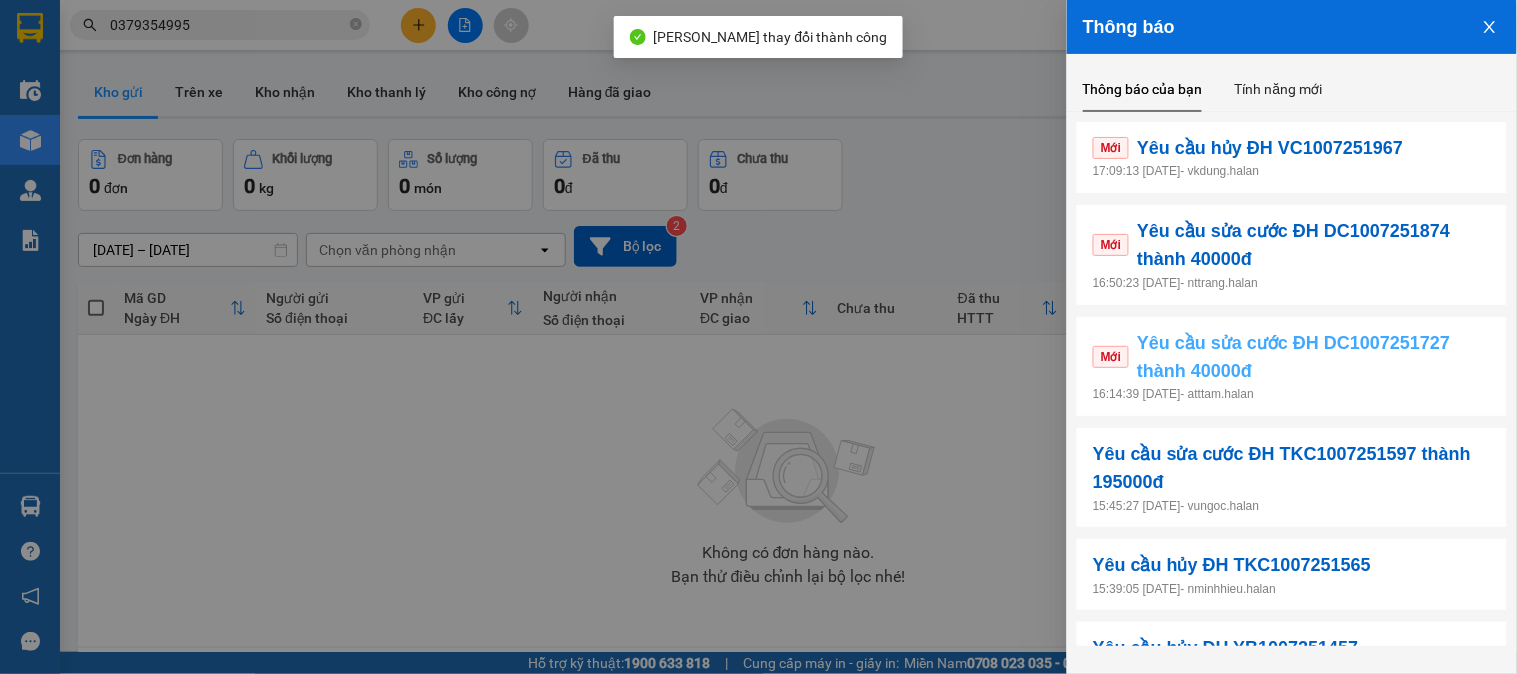 click on "Yêu cầu sửa cước ĐH DC1007251727 thành 40000đ" at bounding box center (1314, 357) 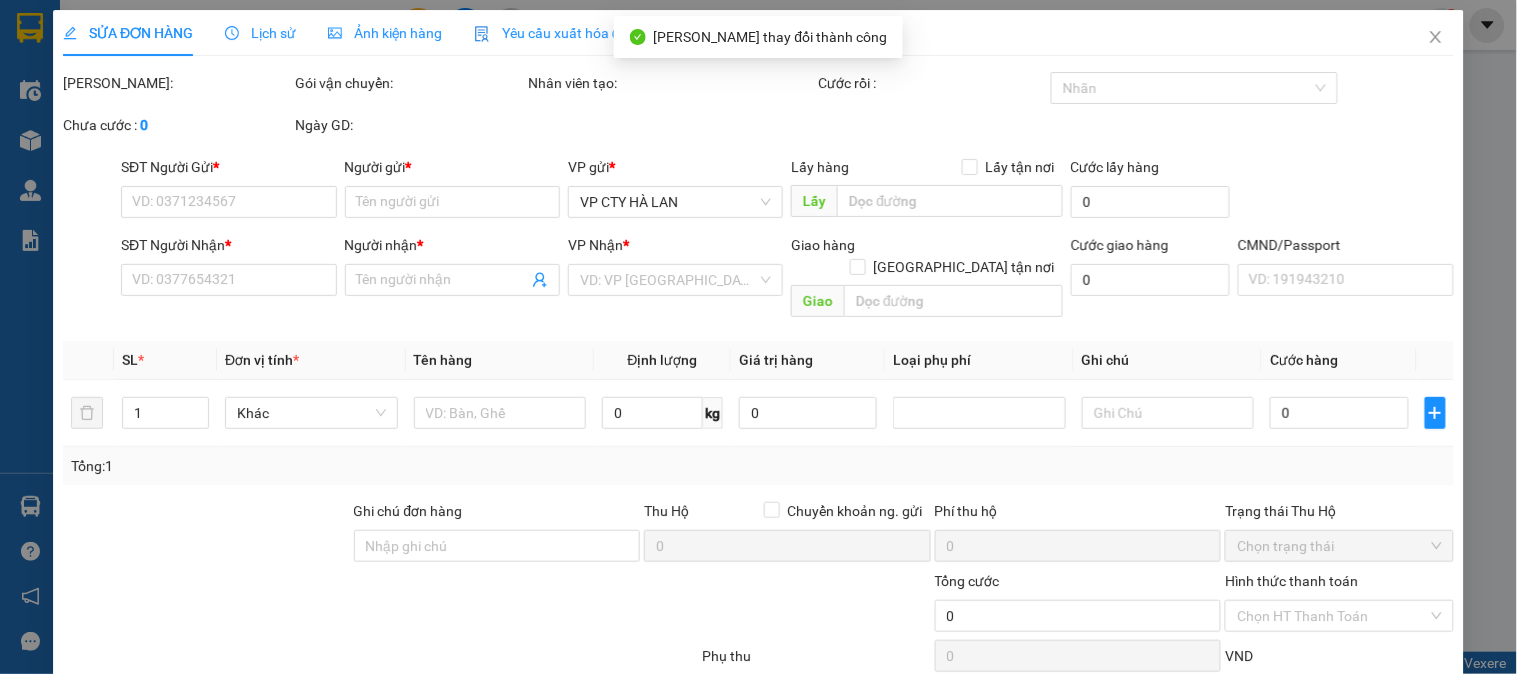 type on "0963750365" 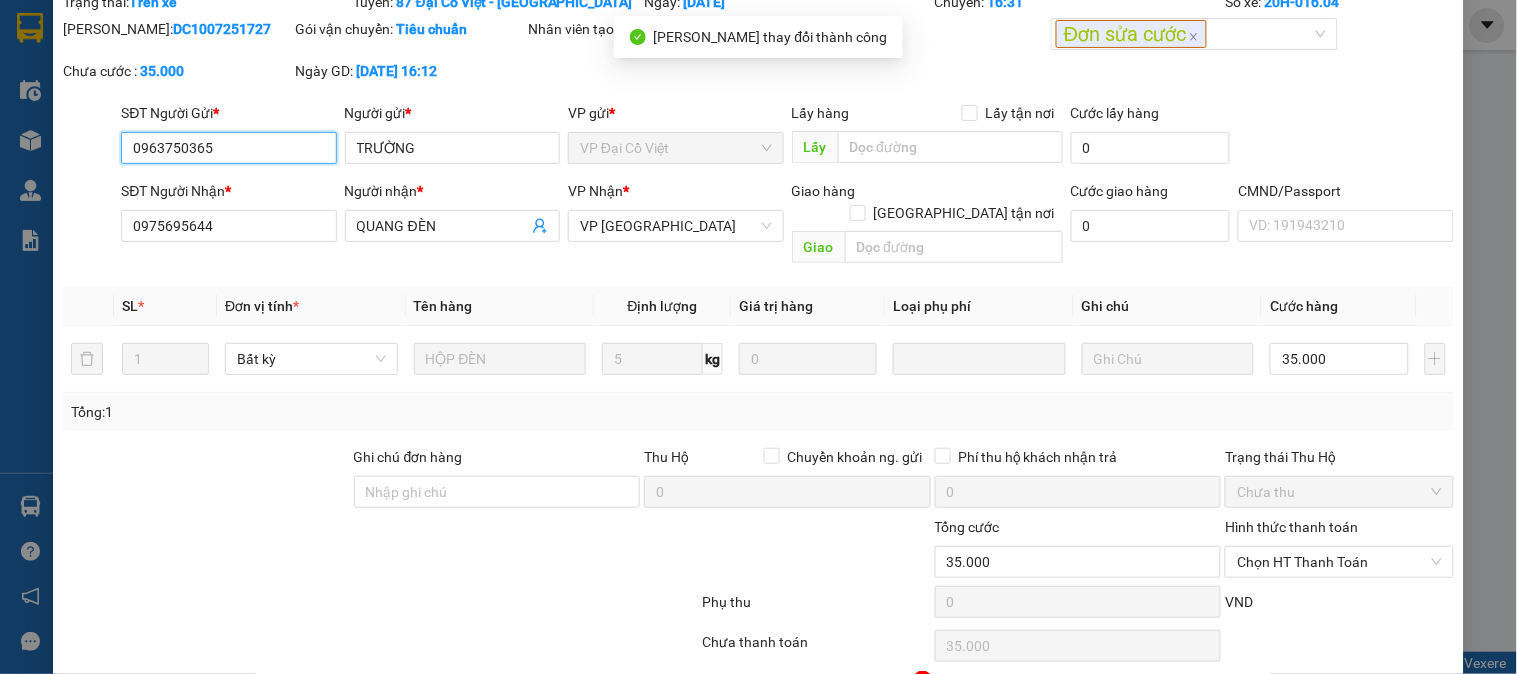 scroll, scrollTop: 136, scrollLeft: 0, axis: vertical 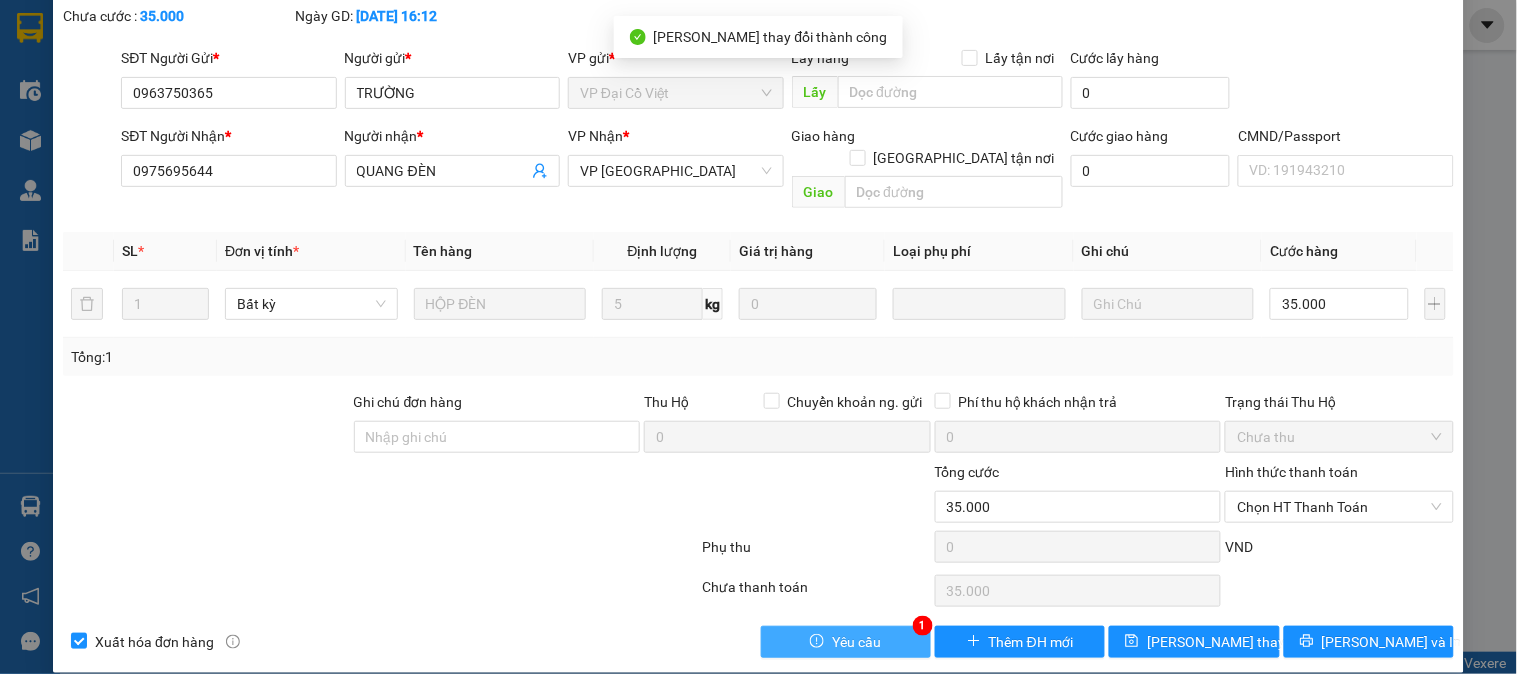 click on "Yêu cầu" at bounding box center (846, 642) 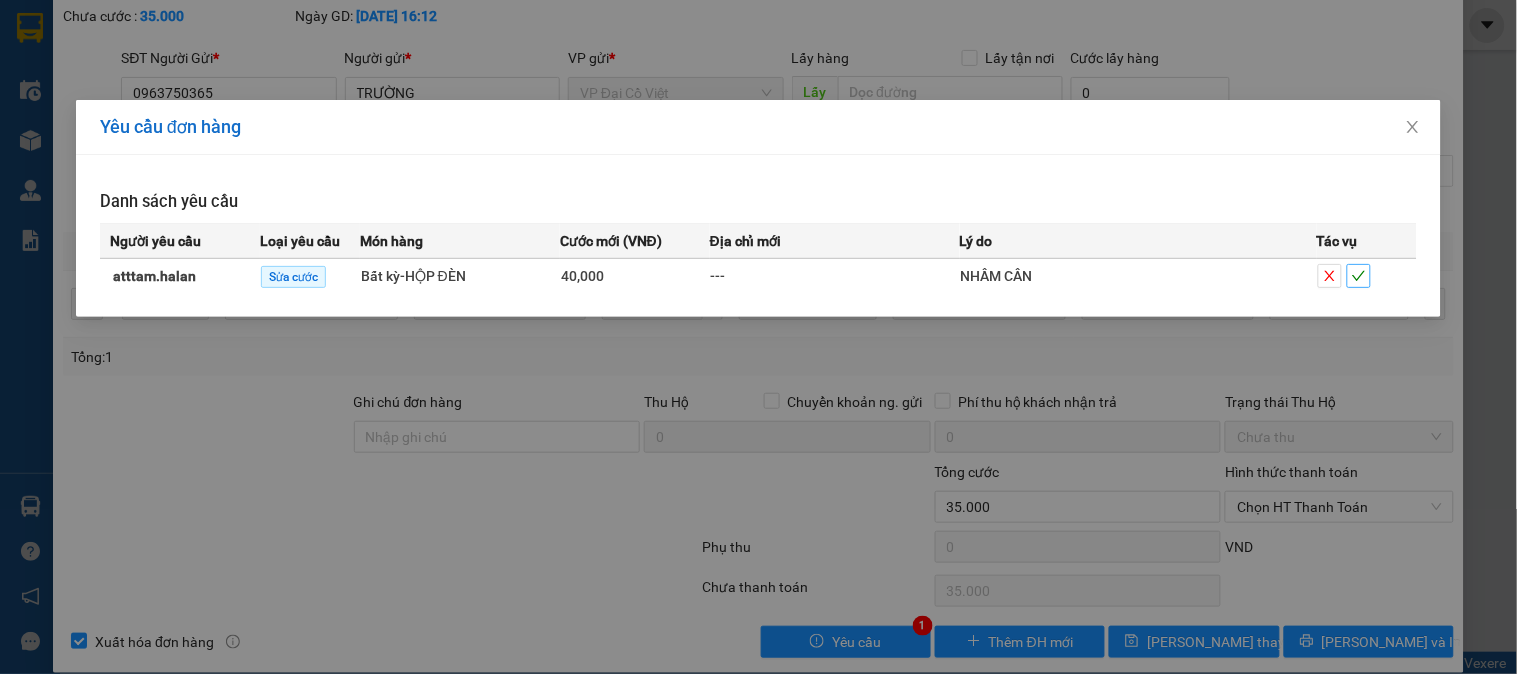 click 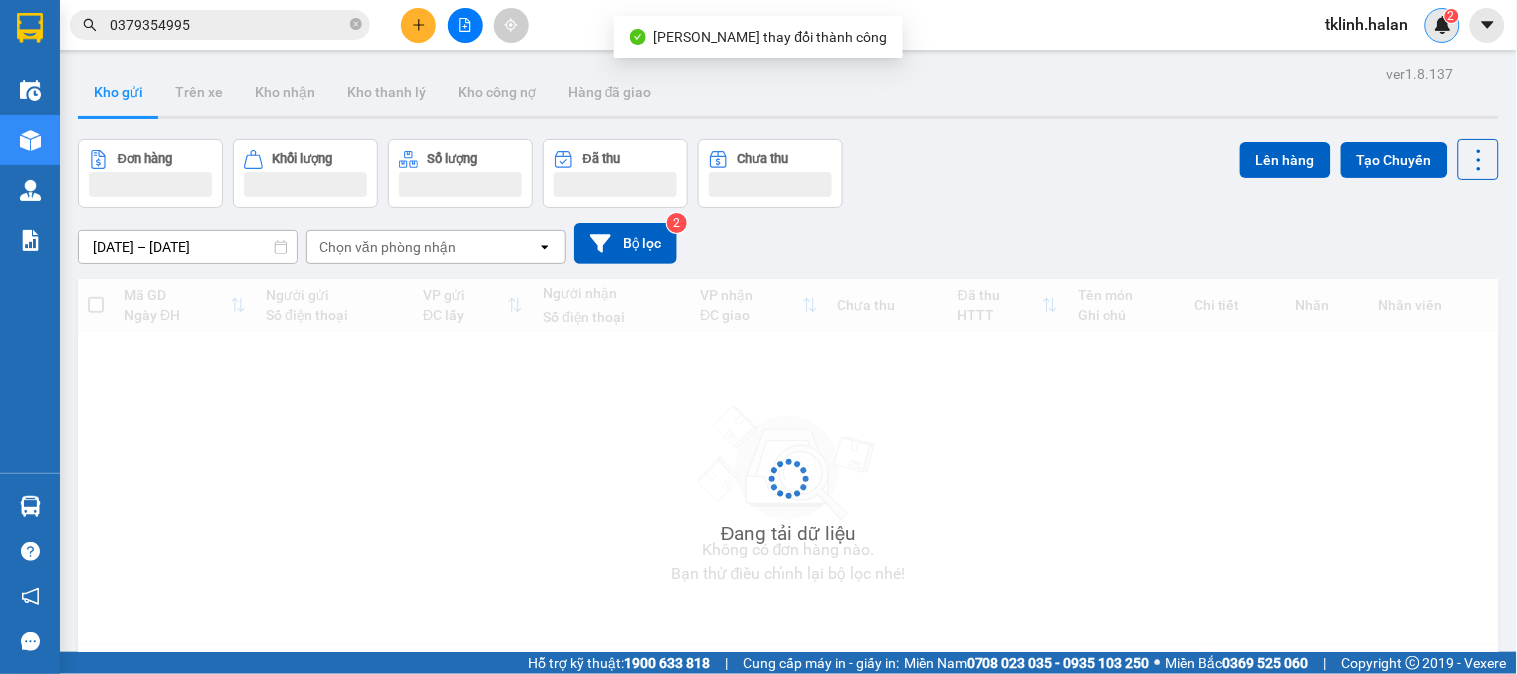 click on "2" at bounding box center (1442, 25) 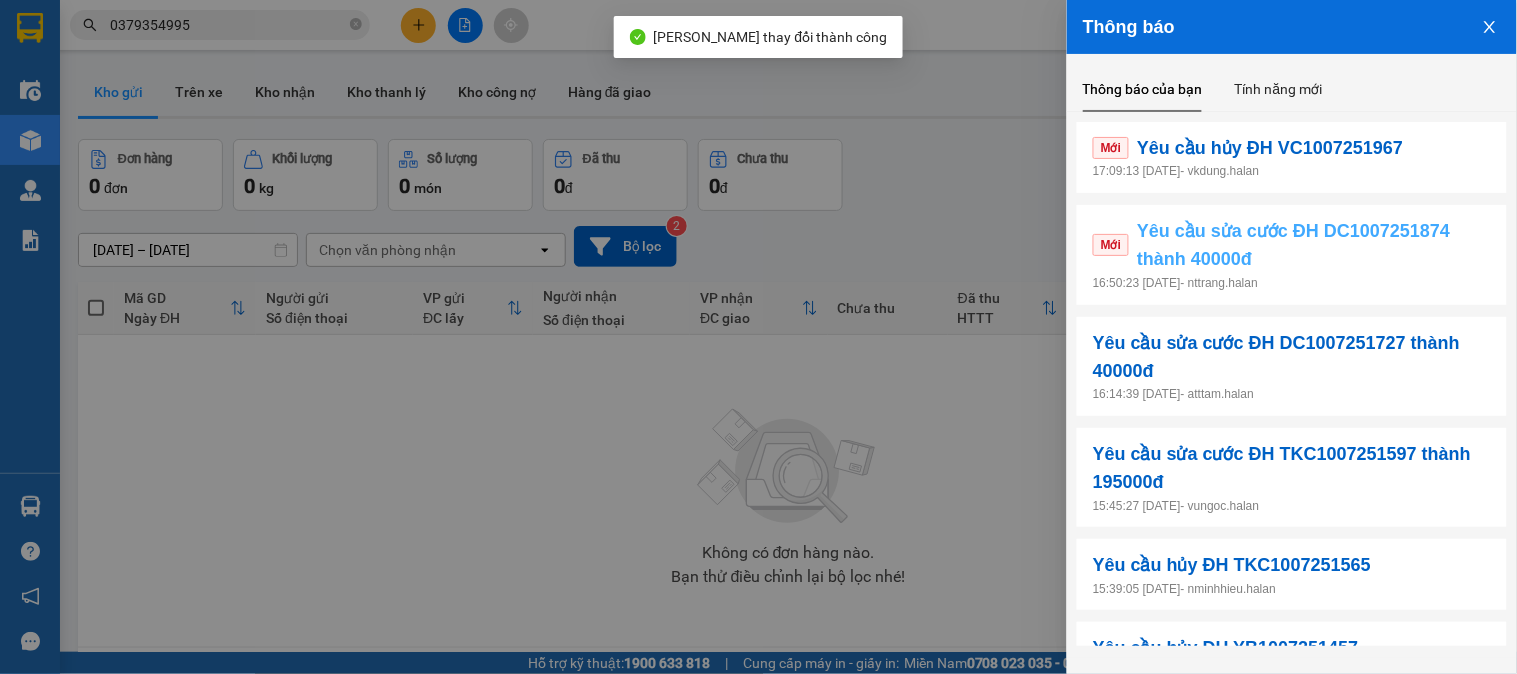 click on "Yêu cầu sửa cước ĐH DC1007251874 thành 40000đ" at bounding box center (1314, 245) 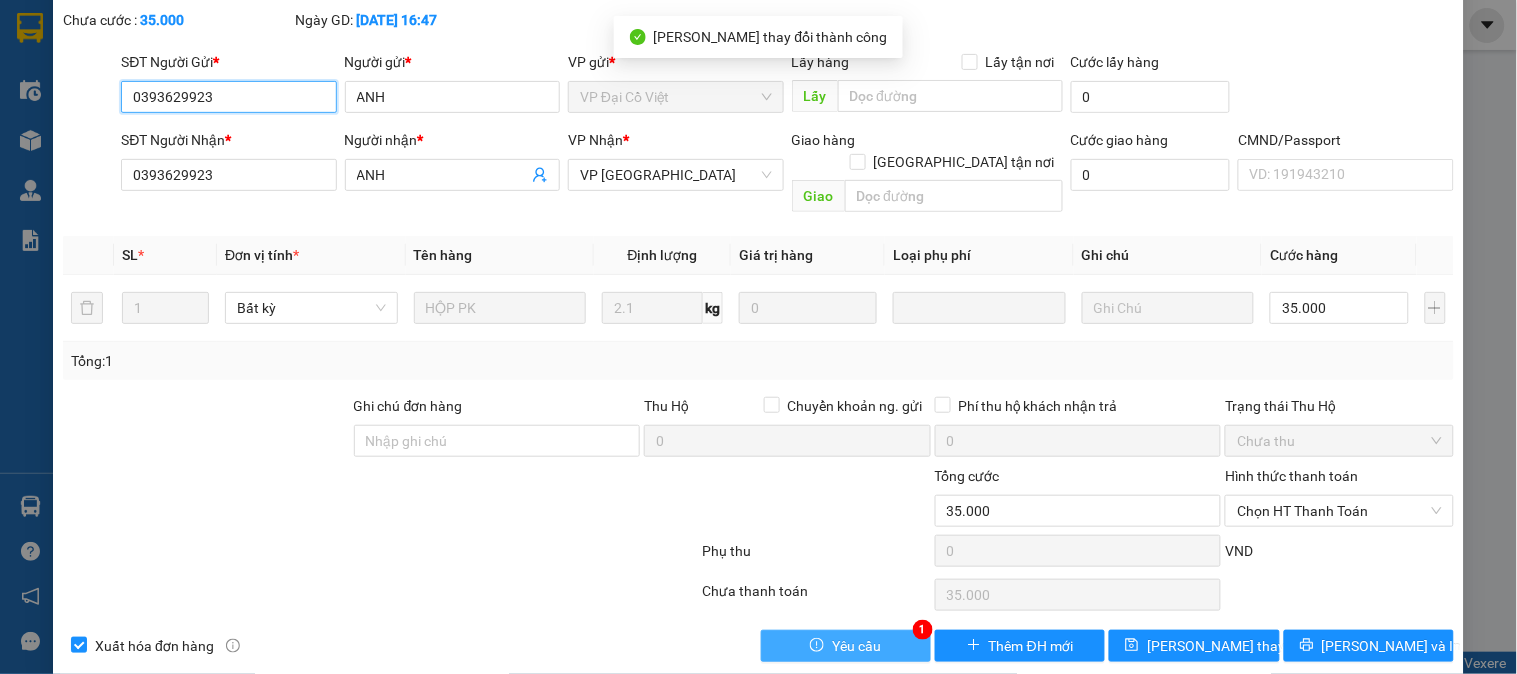 scroll, scrollTop: 136, scrollLeft: 0, axis: vertical 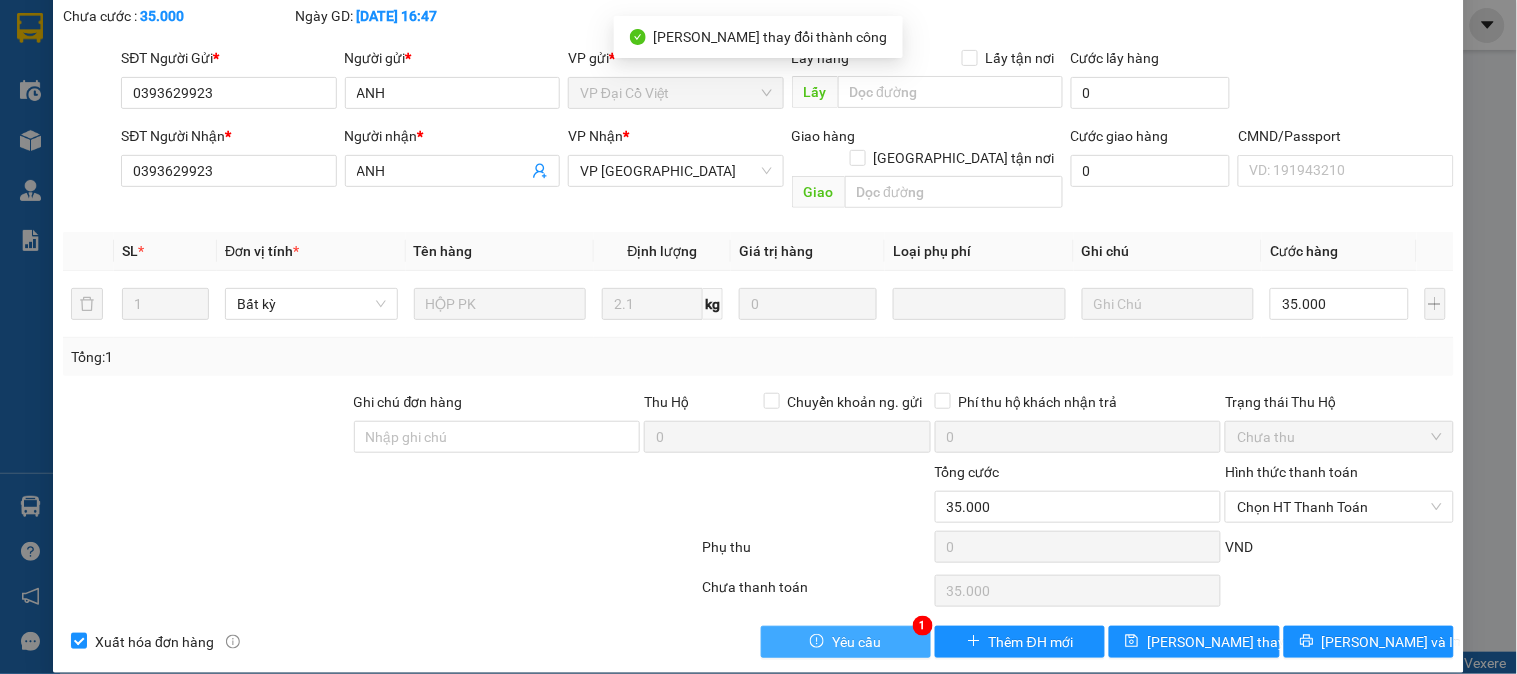click on "Yêu cầu" at bounding box center [846, 642] 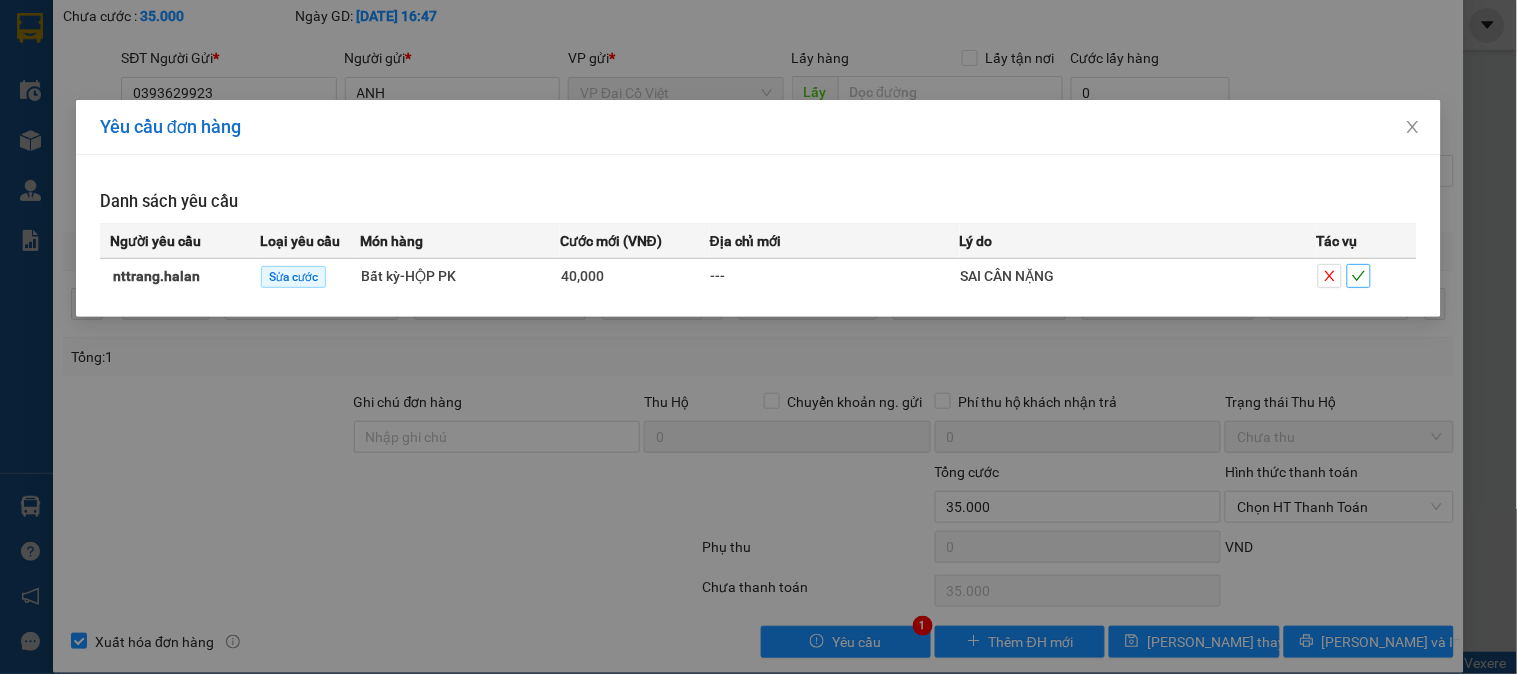 click at bounding box center [1359, 276] 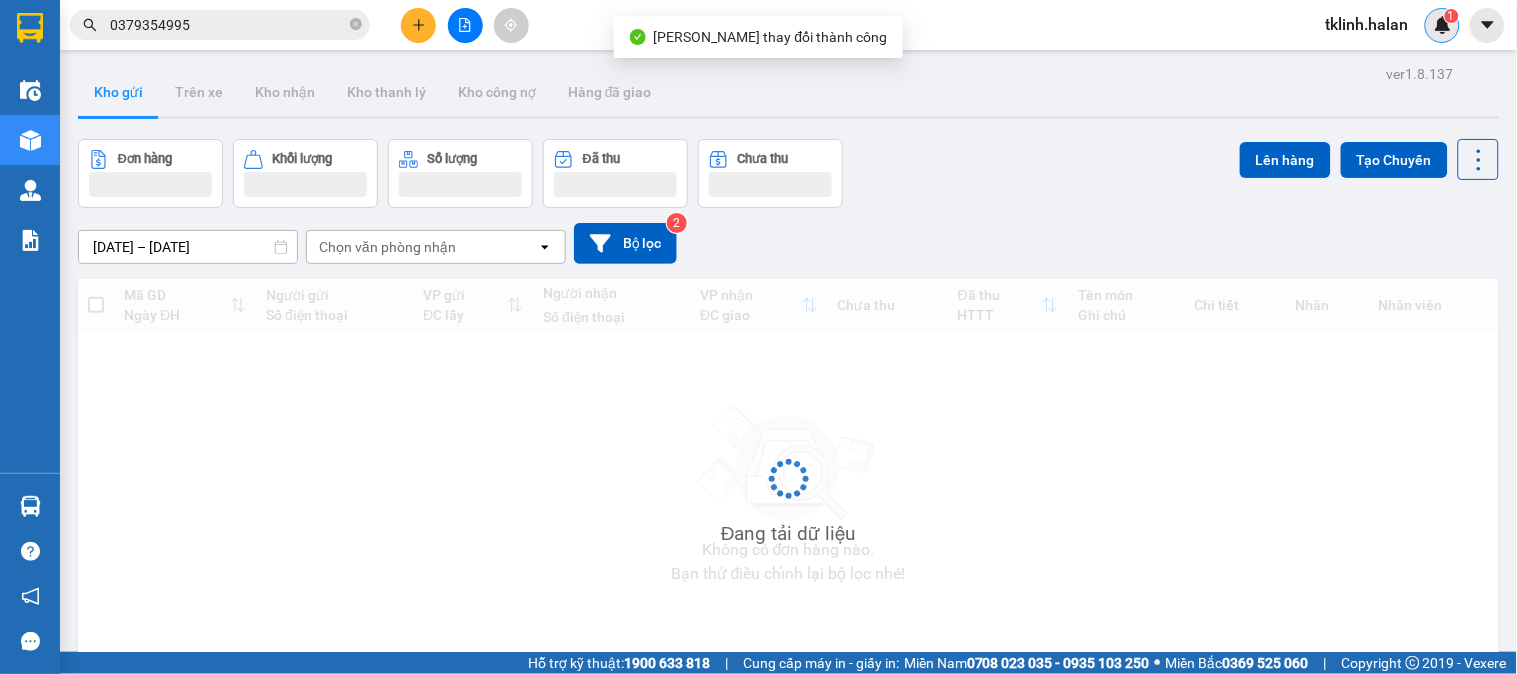 click at bounding box center (1443, 25) 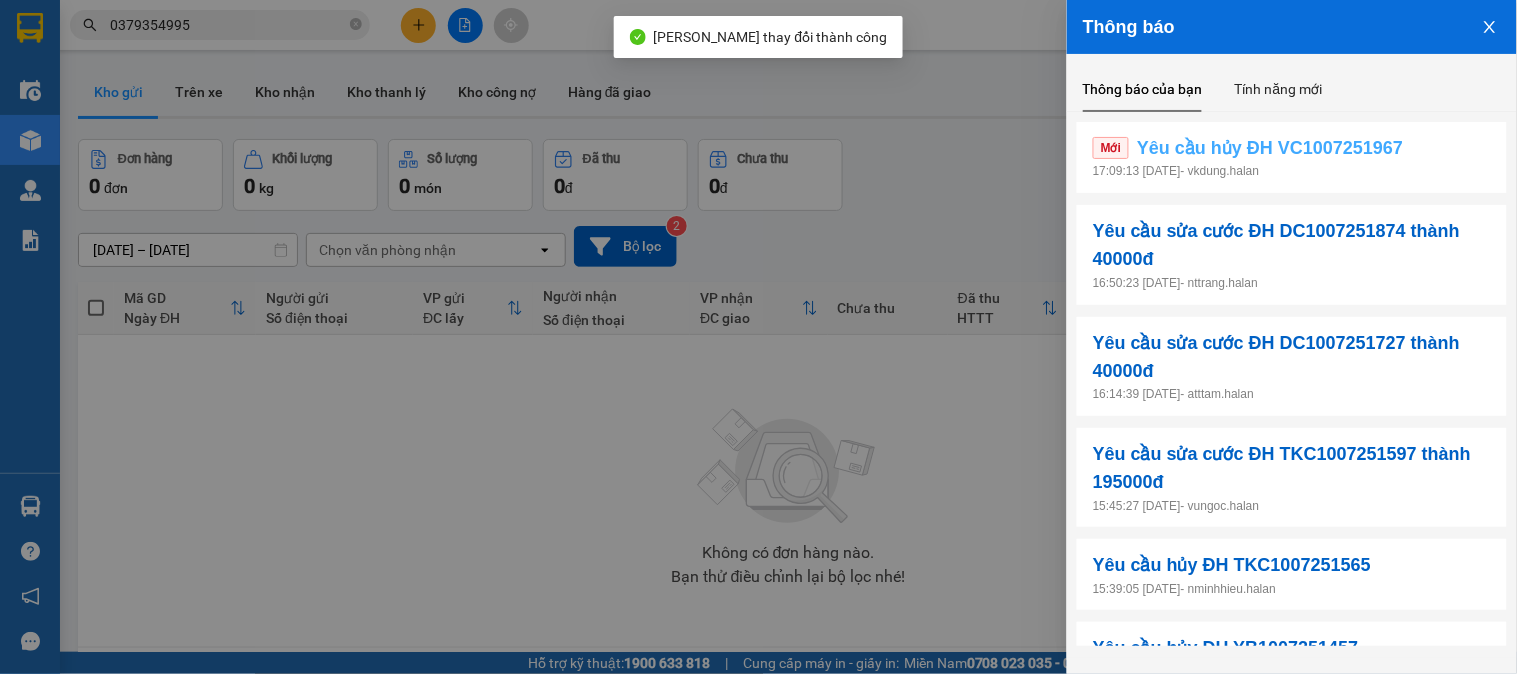 click on "Yêu cầu hủy ĐH VC1007251967" at bounding box center (1270, 148) 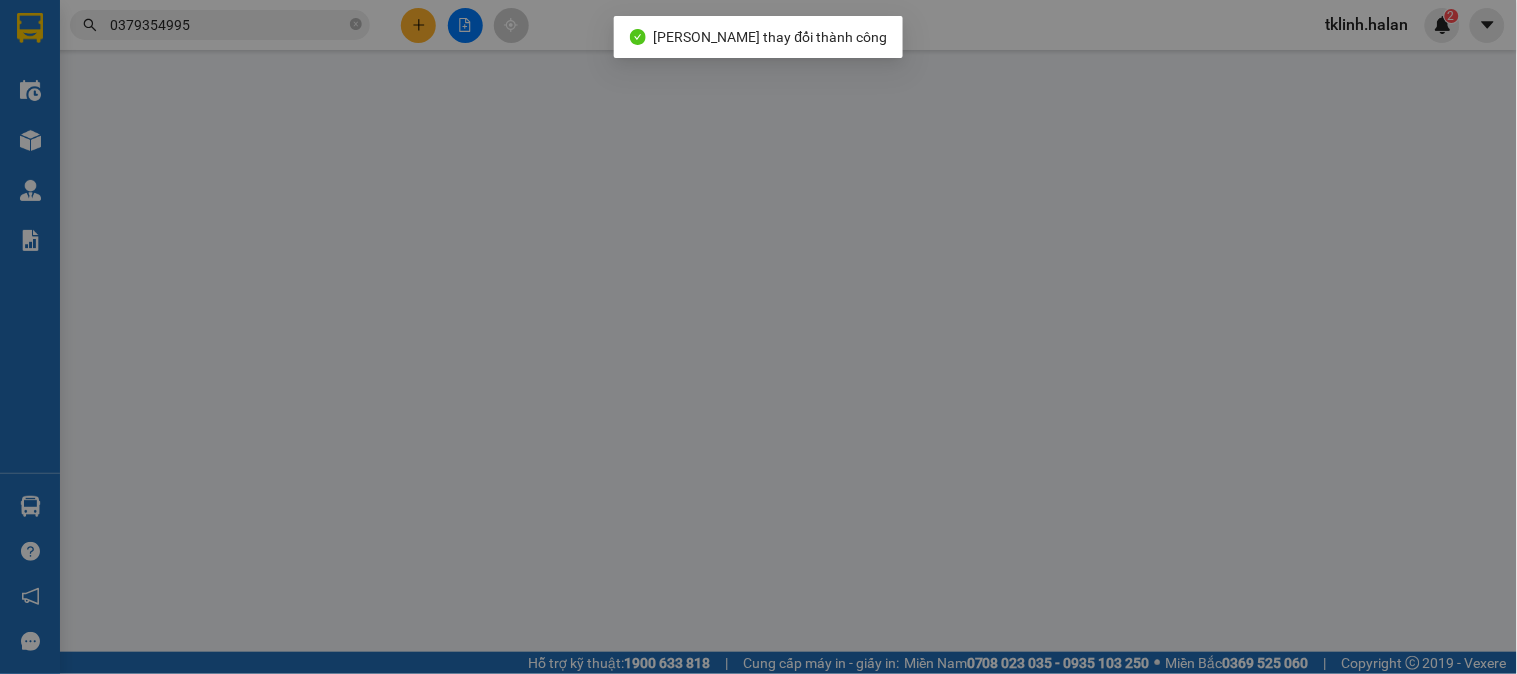 type on "0985800473" 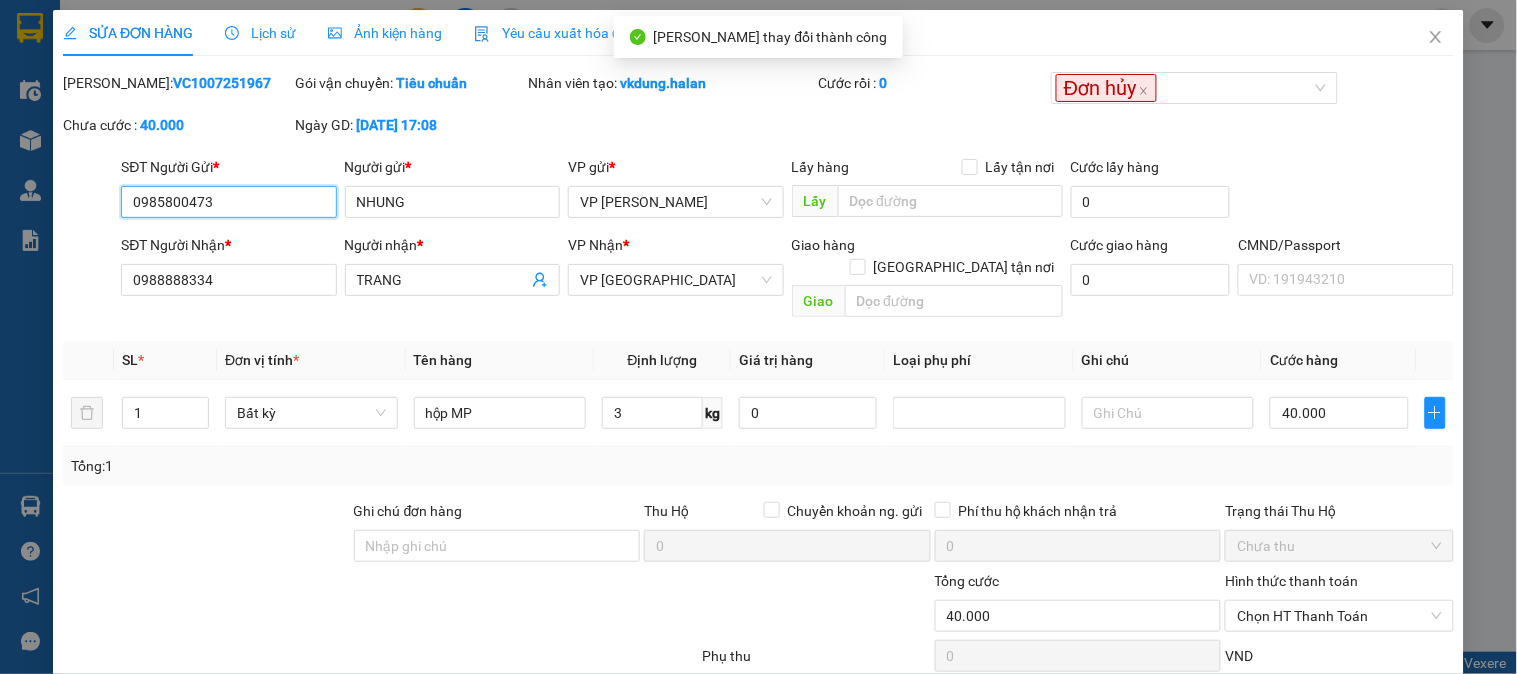 click on "0985800473" at bounding box center [228, 202] 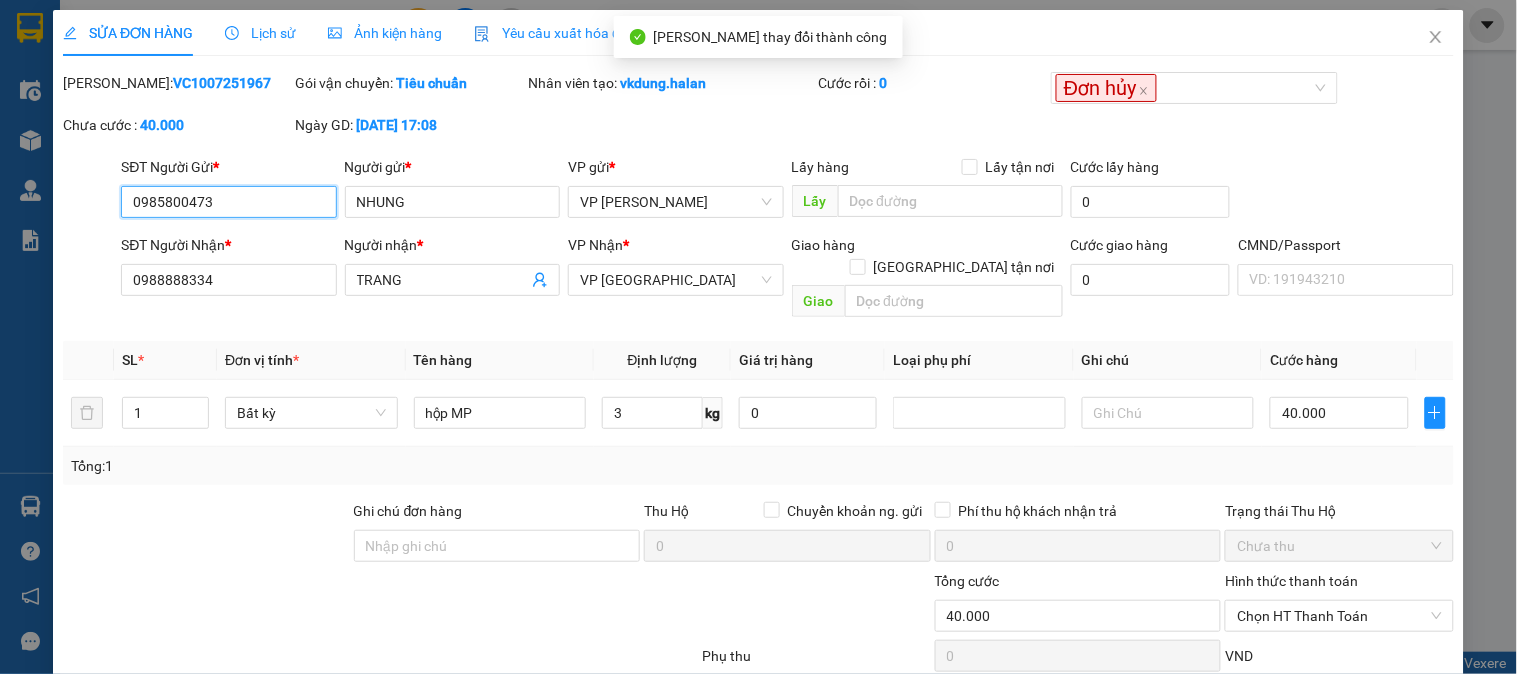 click on "0985800473" at bounding box center [228, 202] 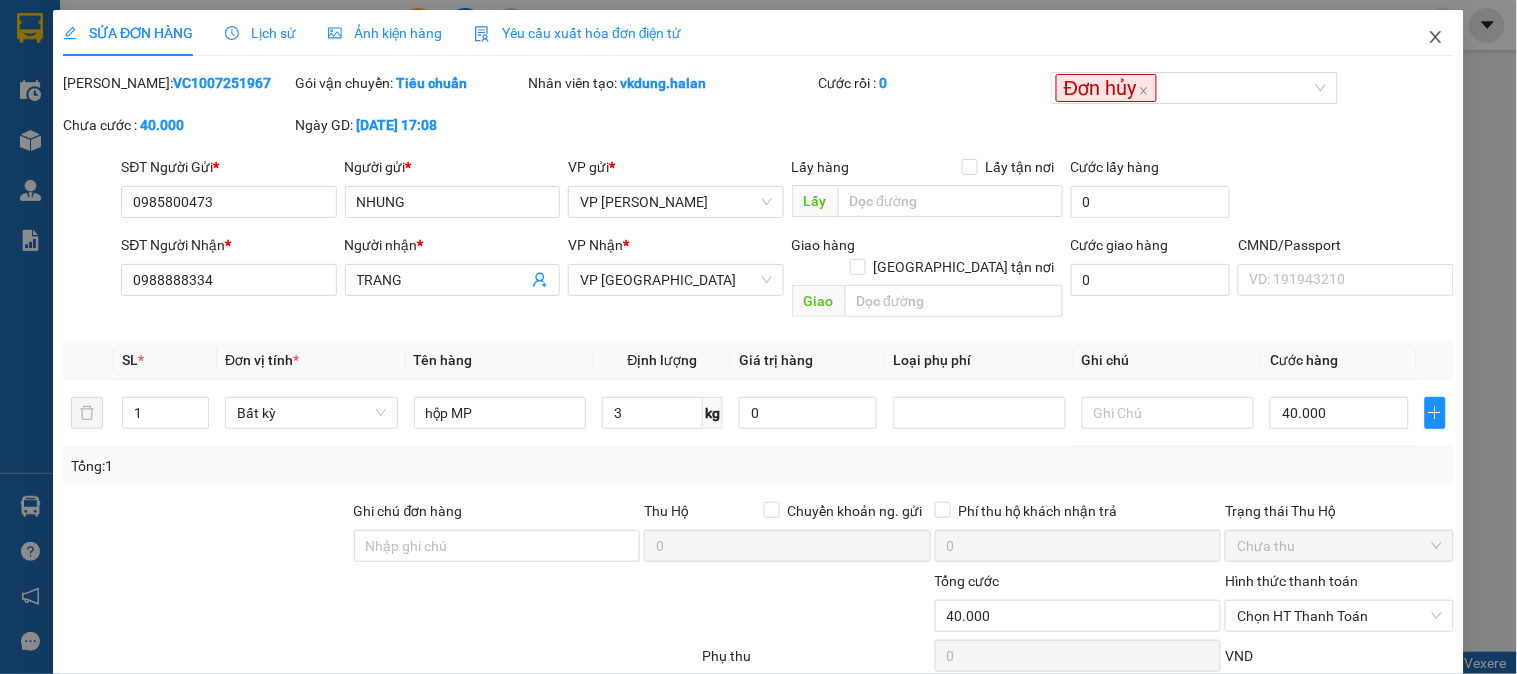 click 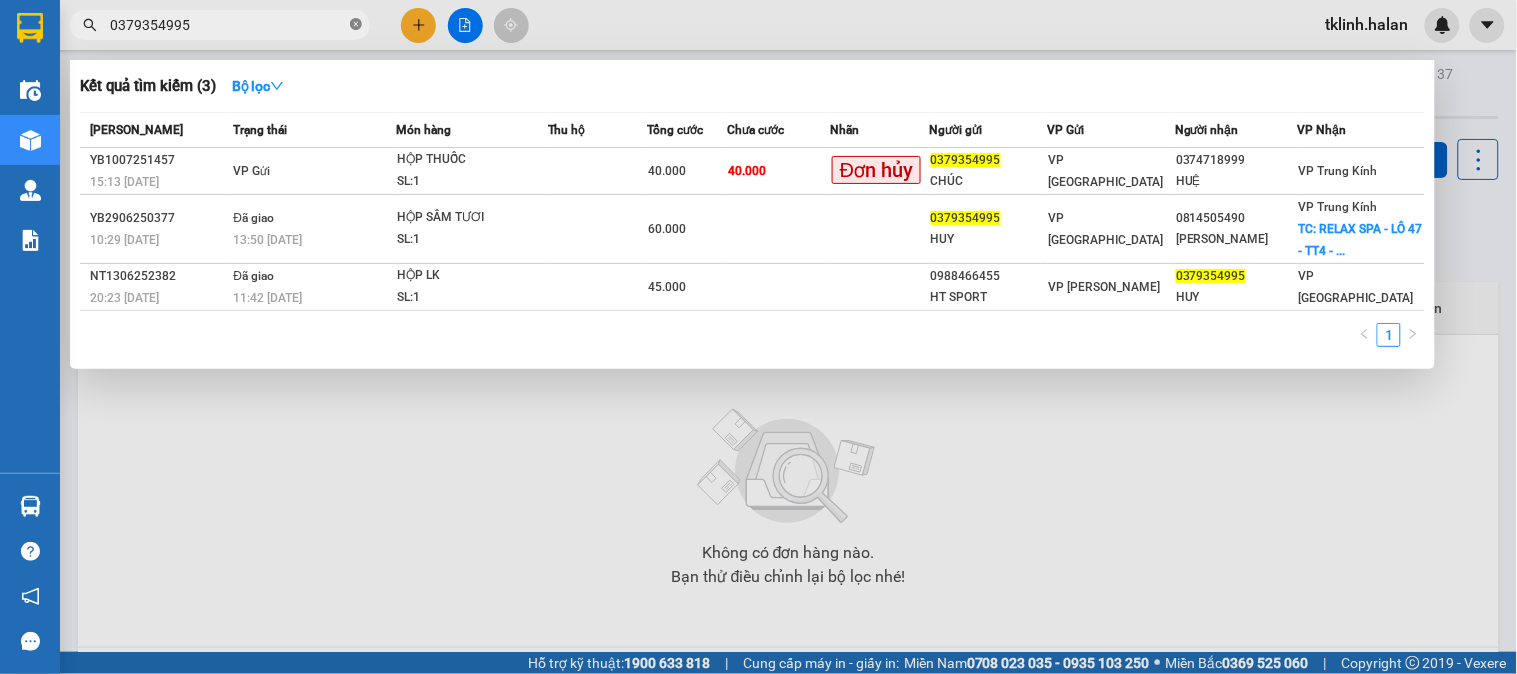 click 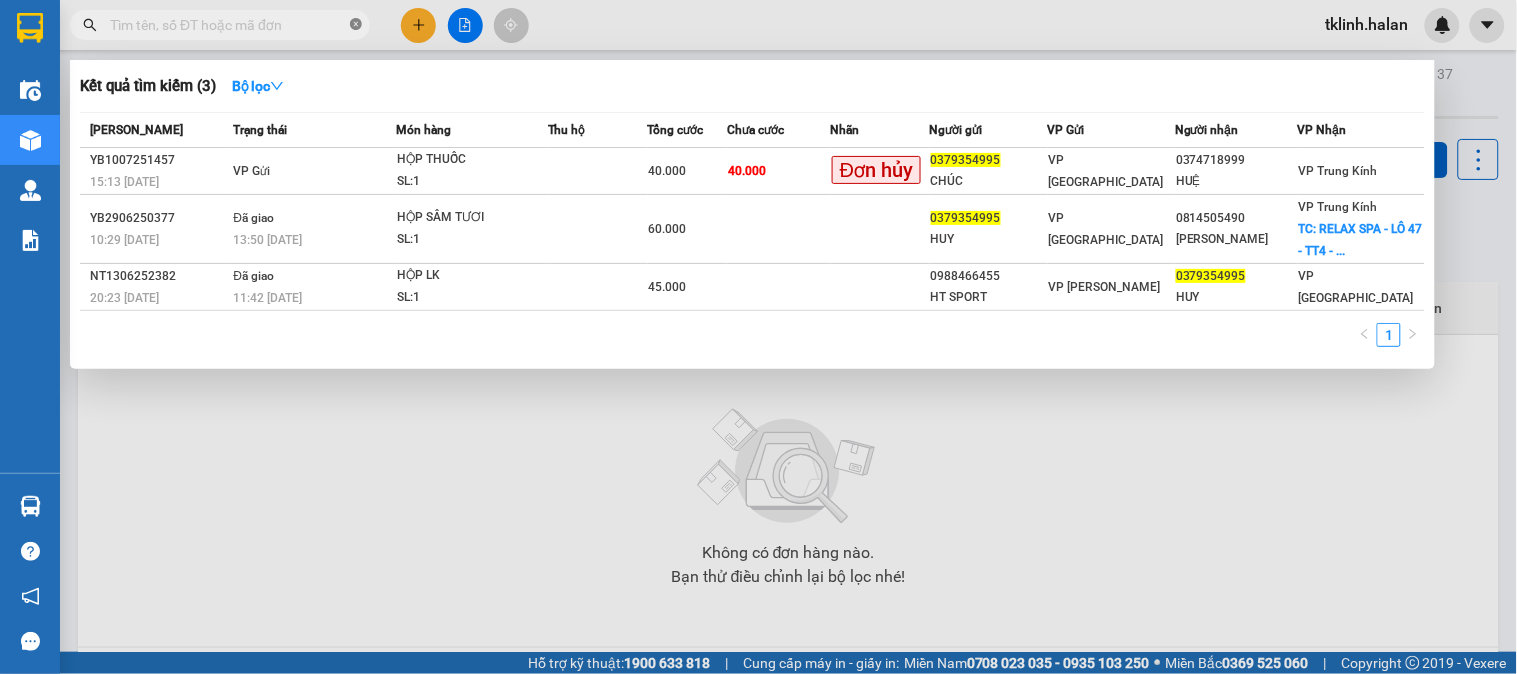paste on "0985800473" 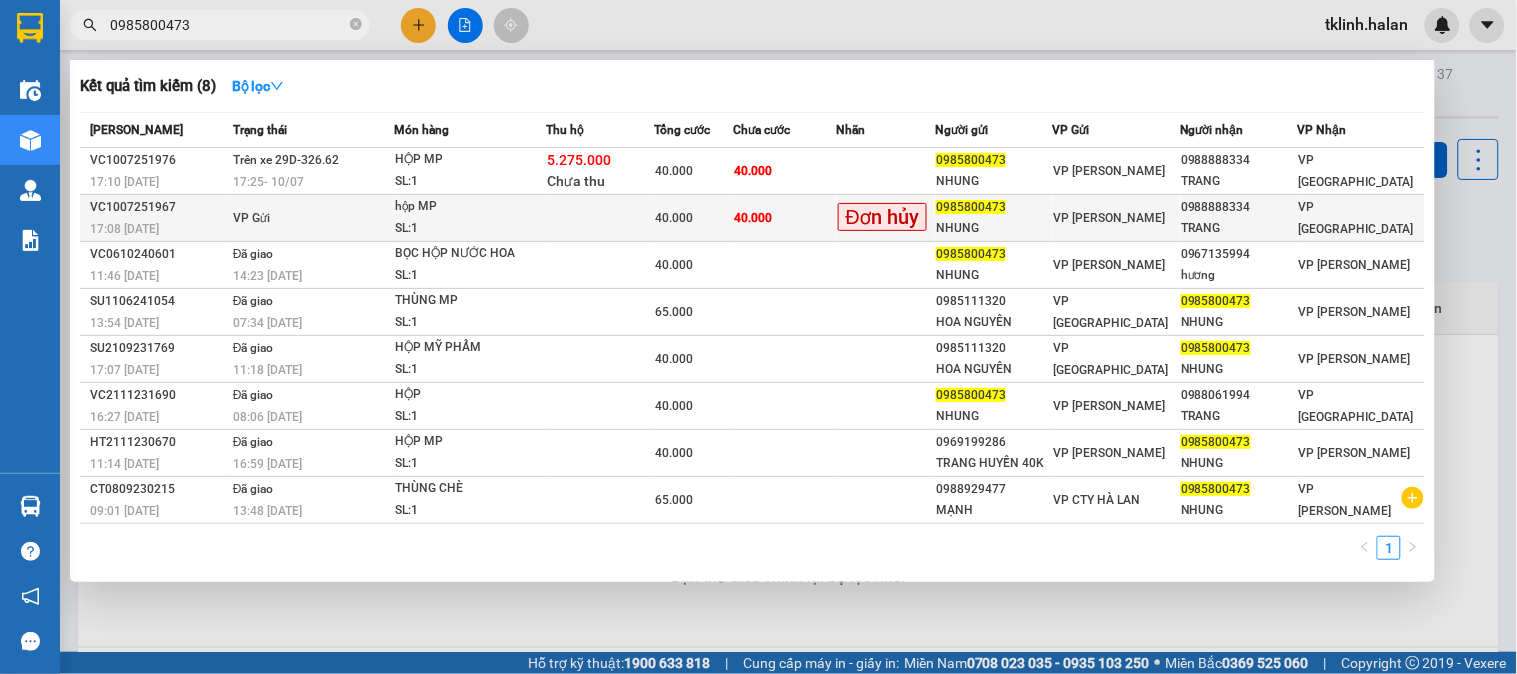 type on "0985800473" 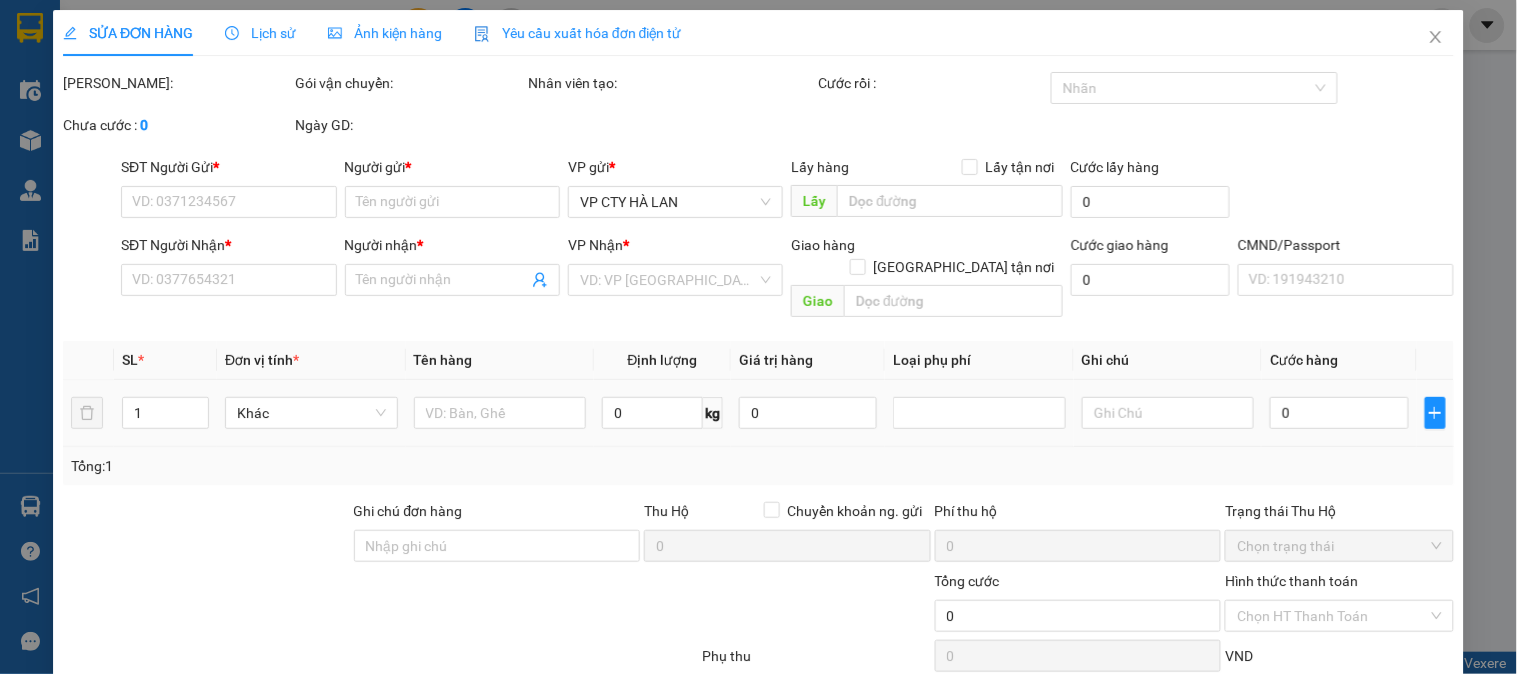 type on "0985800473" 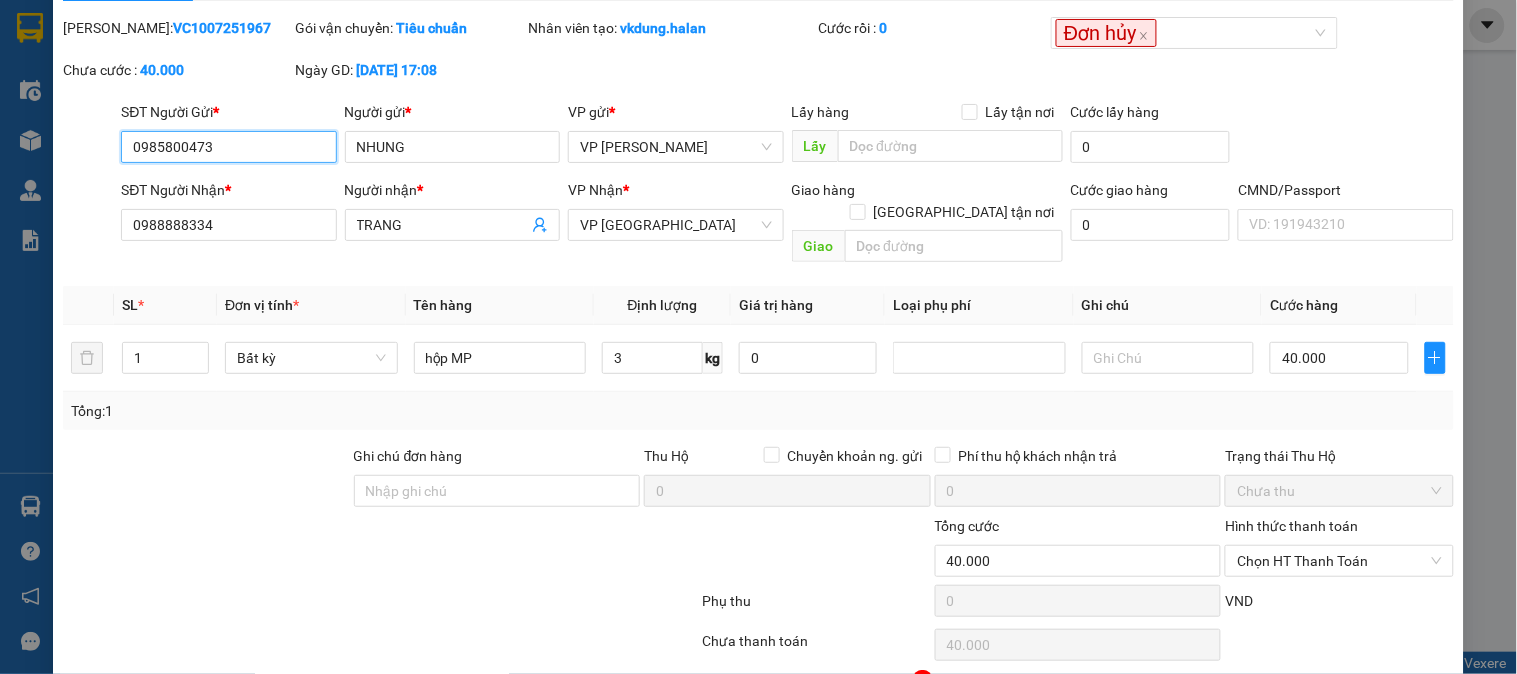 scroll, scrollTop: 110, scrollLeft: 0, axis: vertical 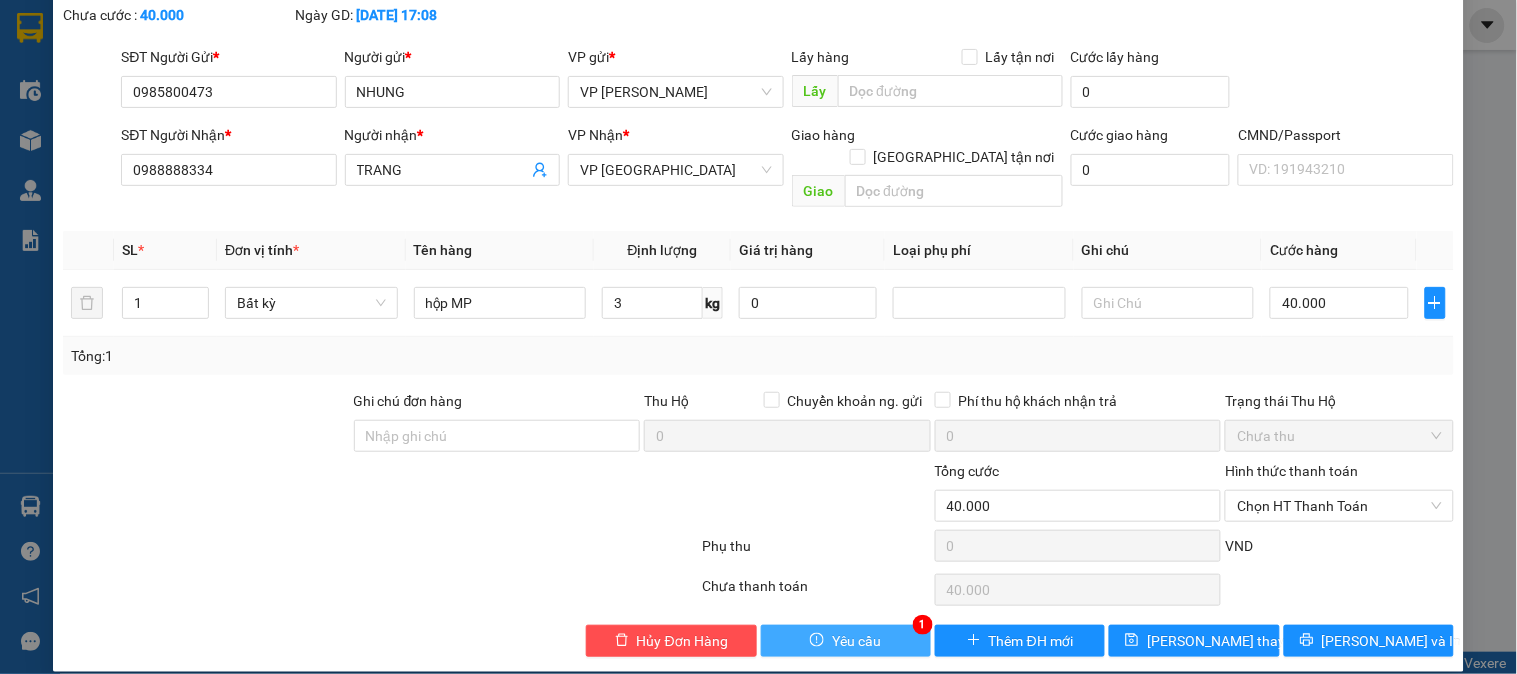 click on "Yêu cầu" at bounding box center [856, 641] 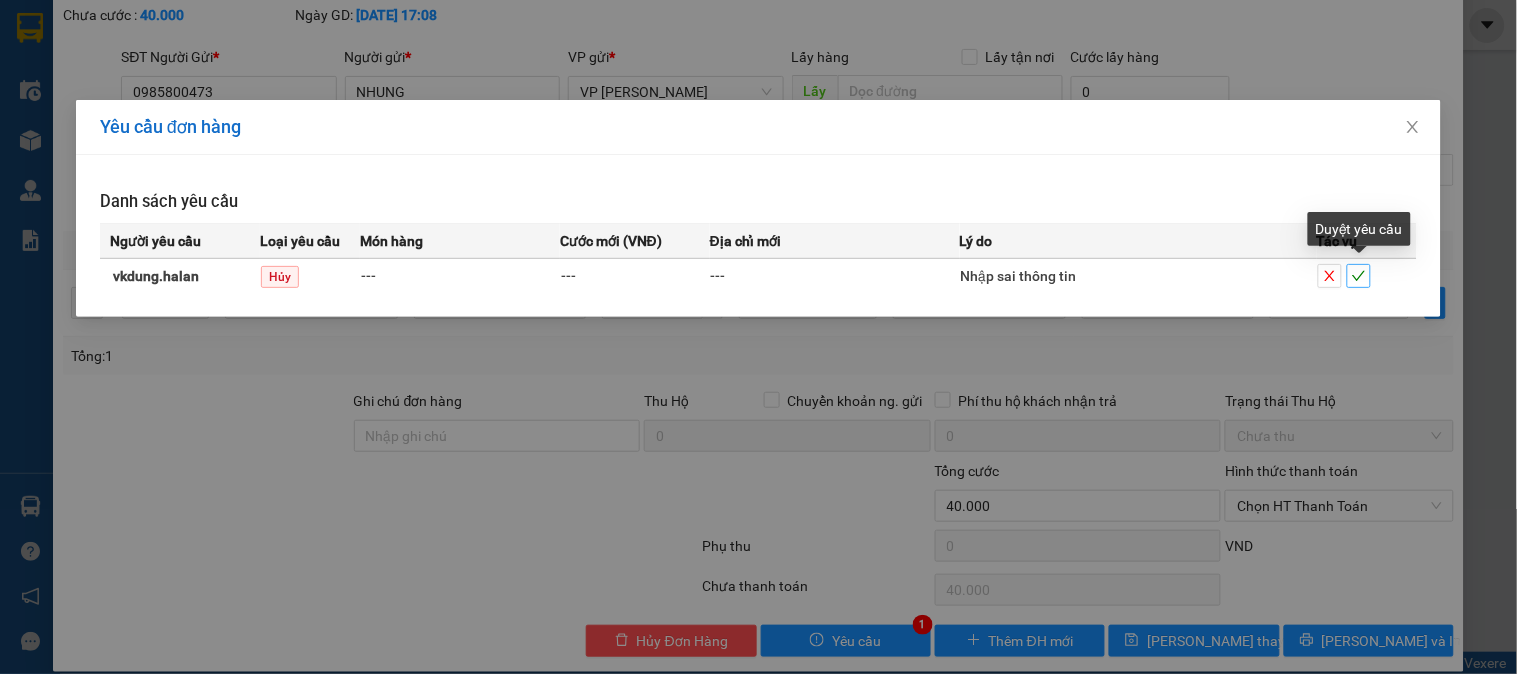 click 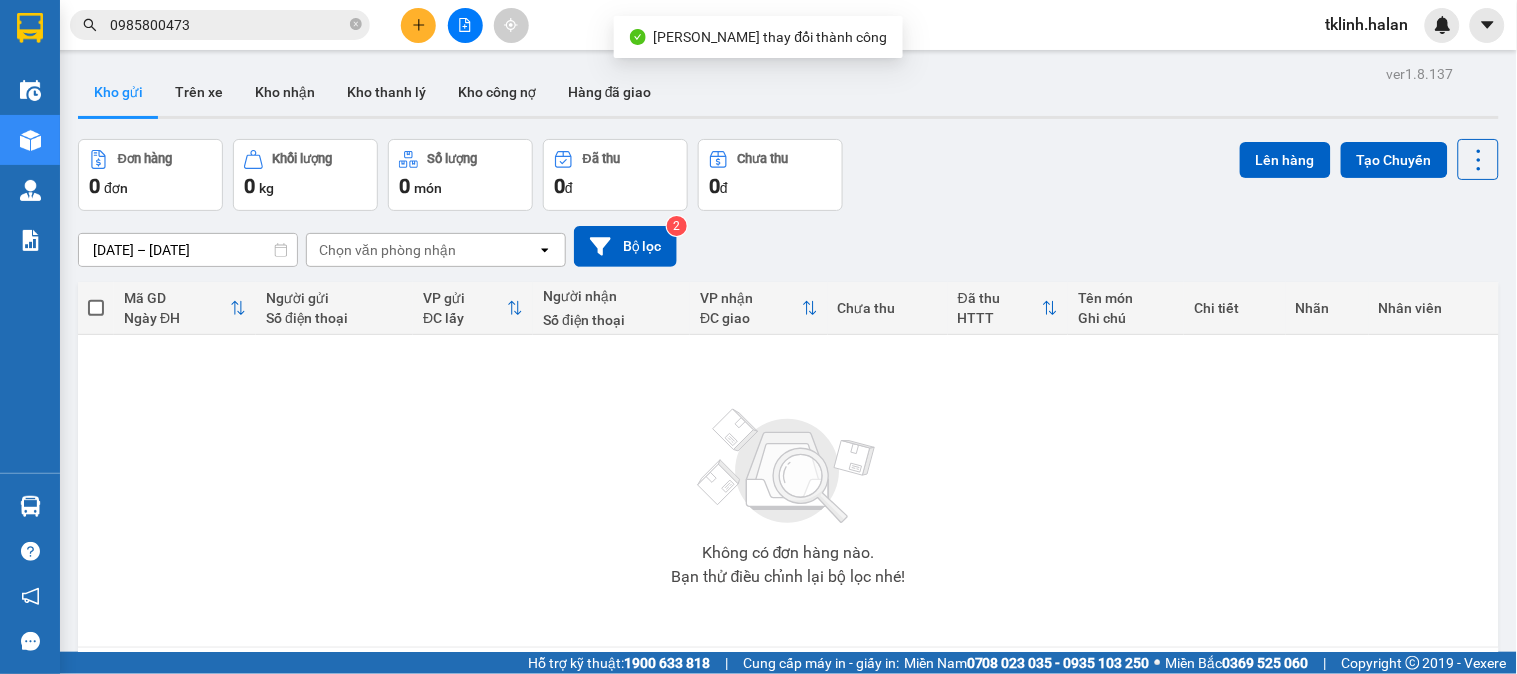click on "Không có đơn hàng nào. Bạn thử điều chỉnh lại bộ lọc nhé!" at bounding box center (788, 491) 